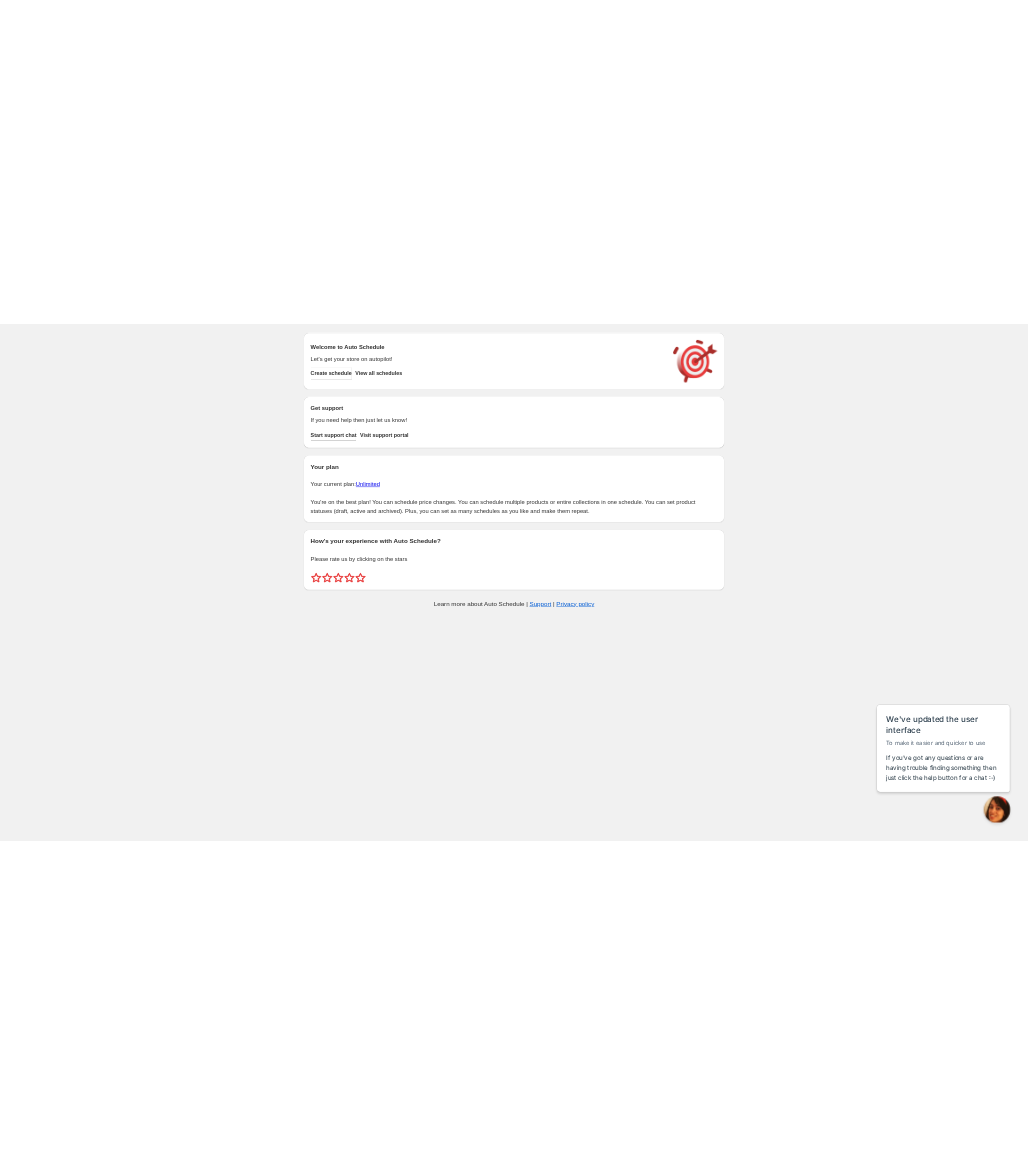 scroll, scrollTop: 0, scrollLeft: 0, axis: both 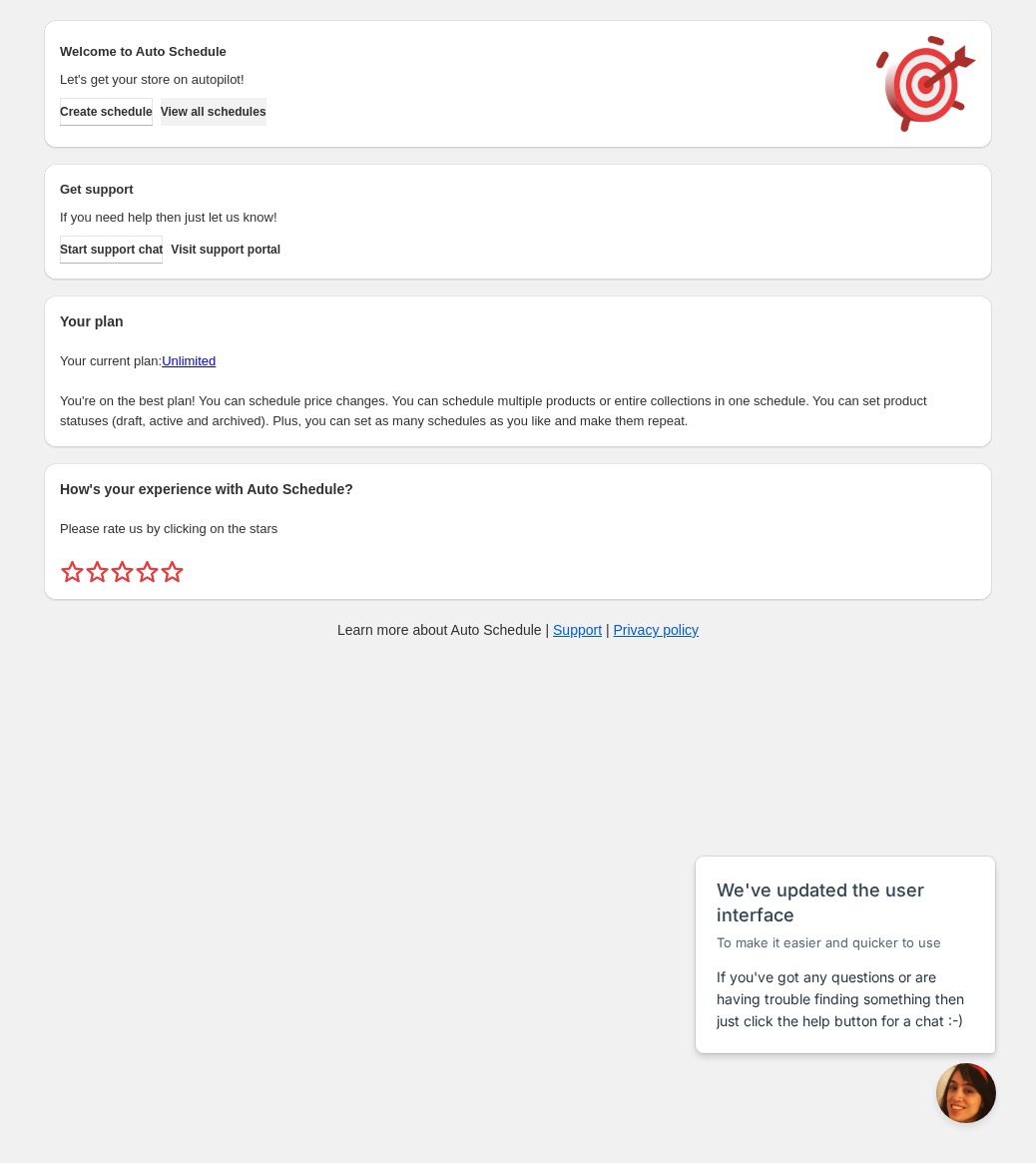 click on "View all schedules" at bounding box center (214, 112) 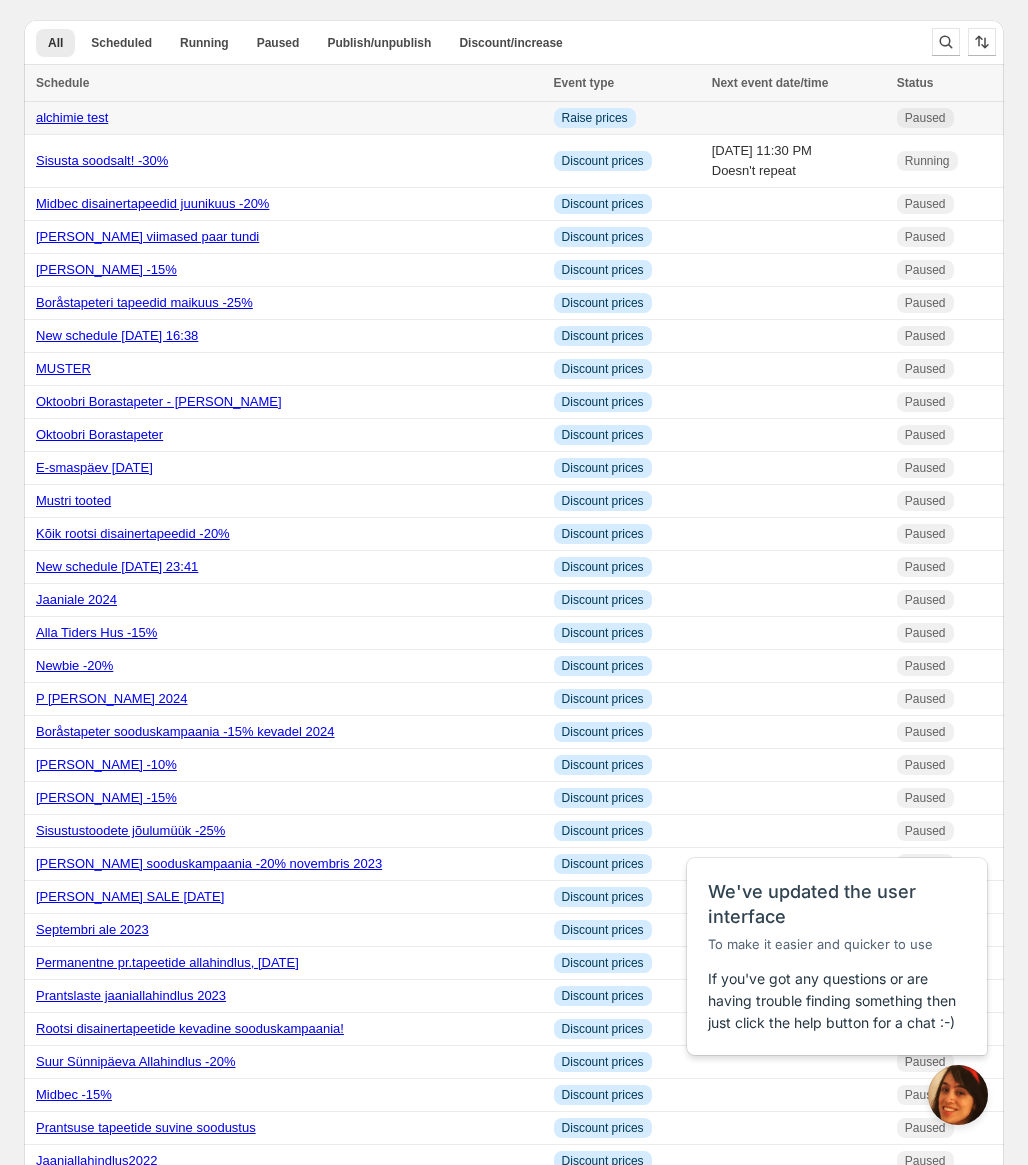 click on "alchimie test" at bounding box center [289, 118] 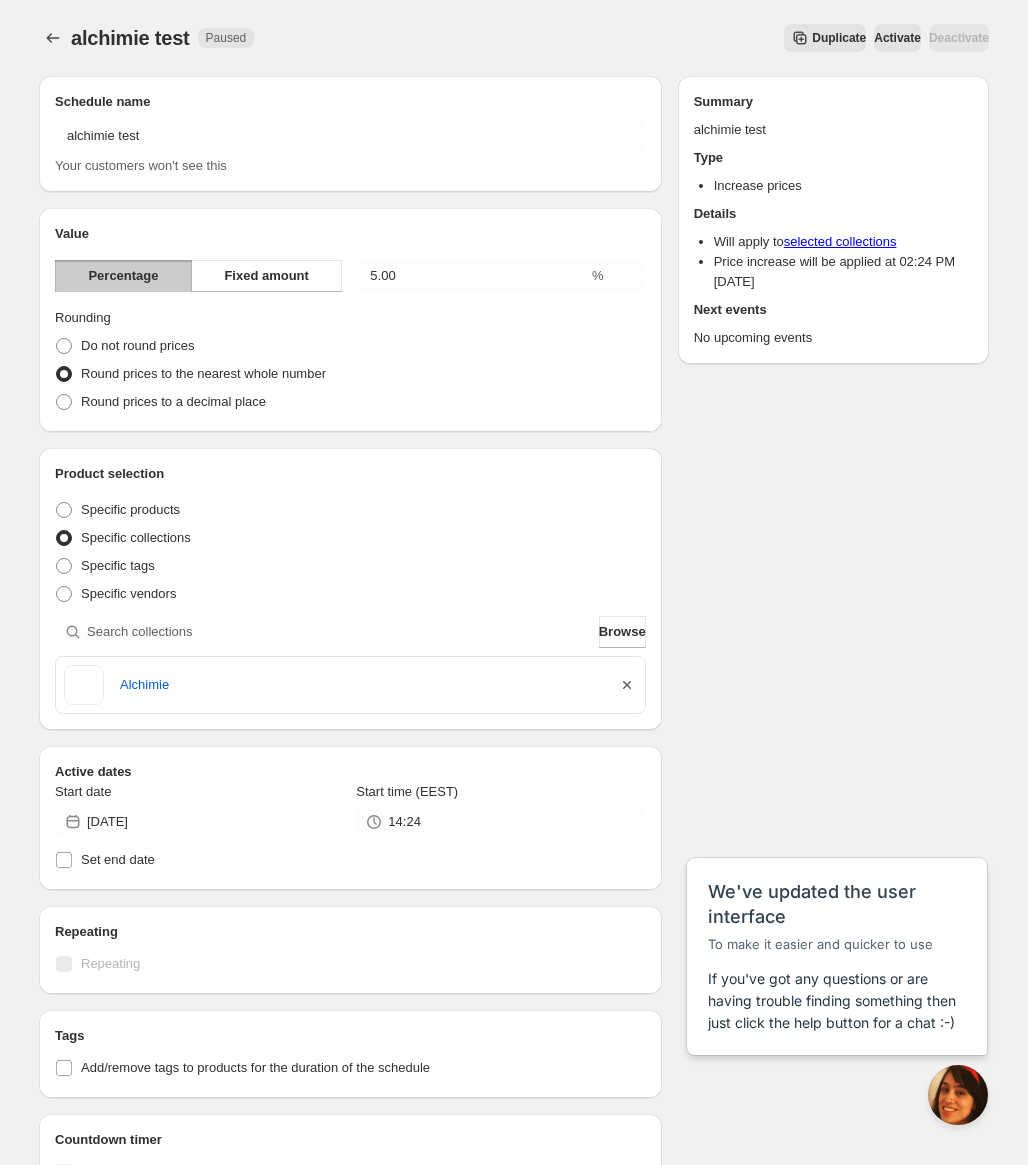 click 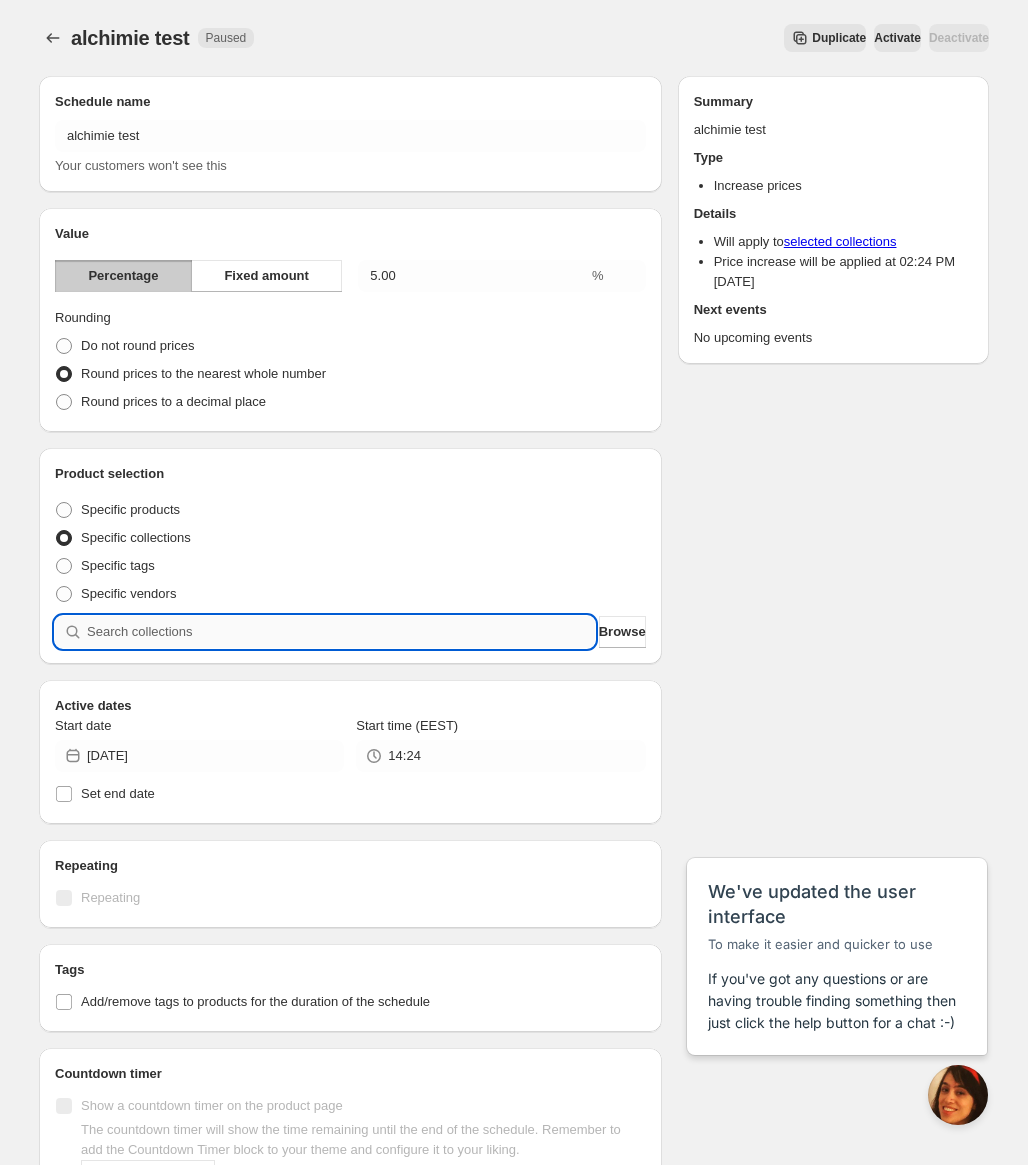 click at bounding box center (341, 632) 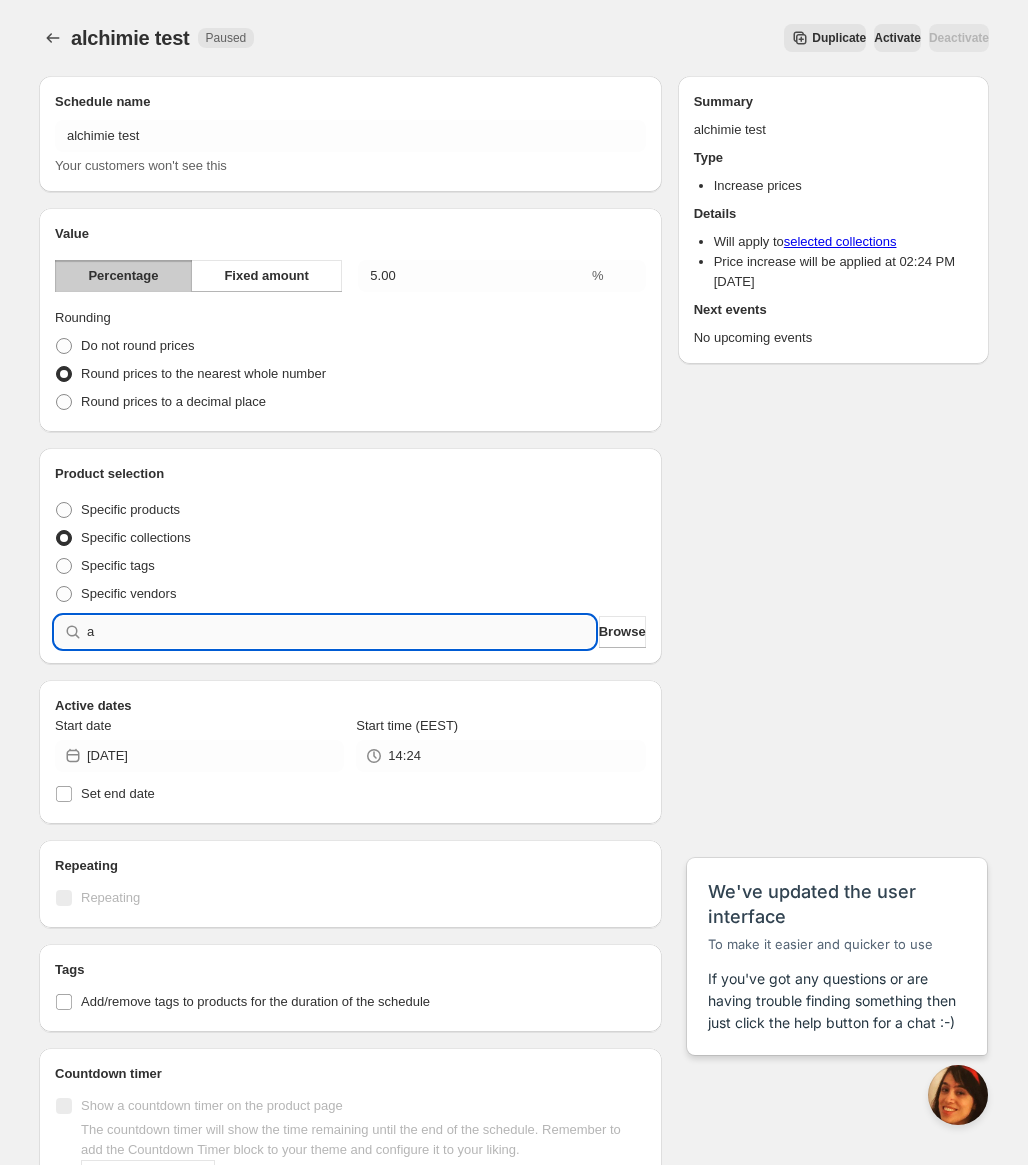 type 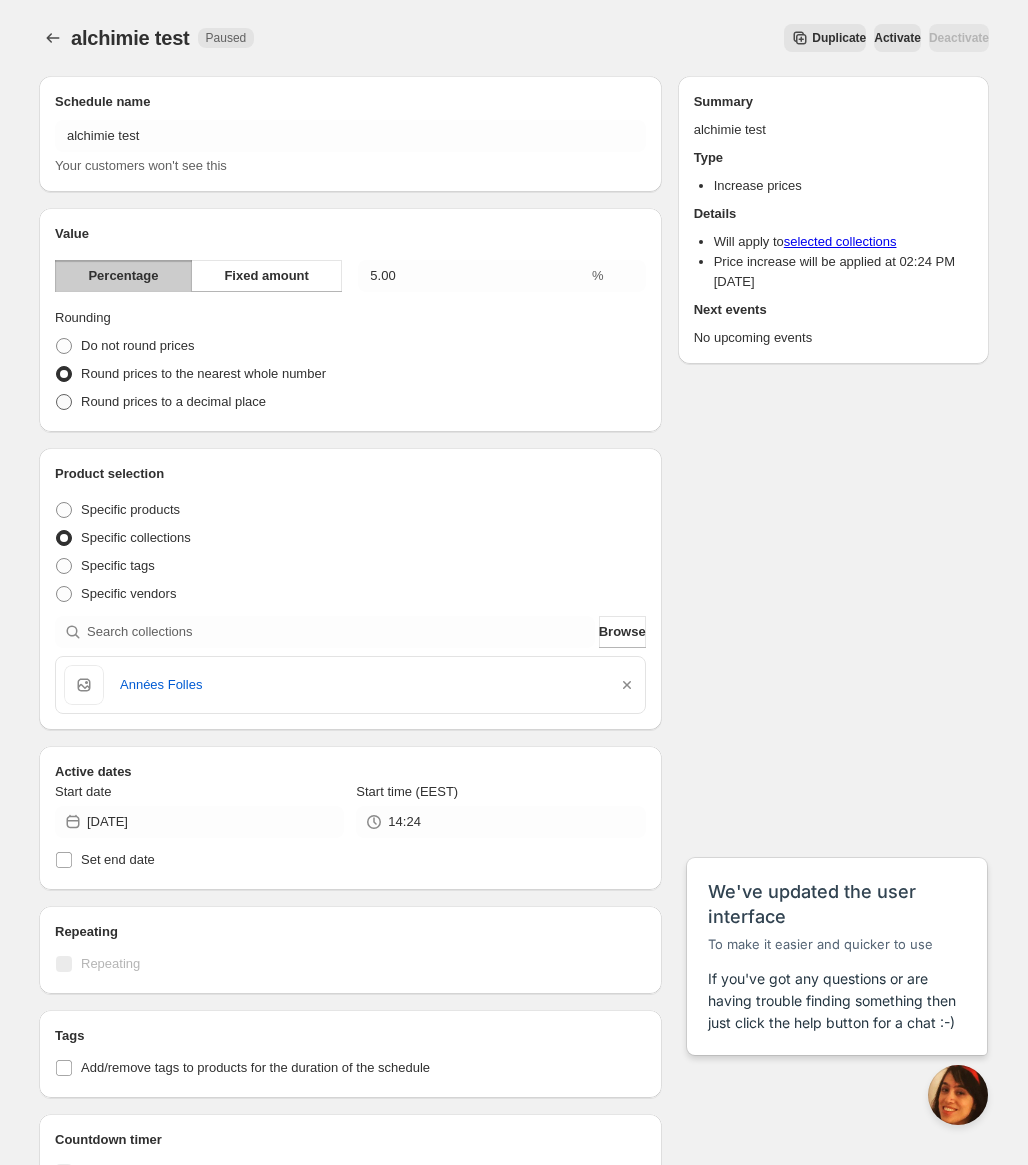click on "Round prices to a decimal place" at bounding box center [173, 401] 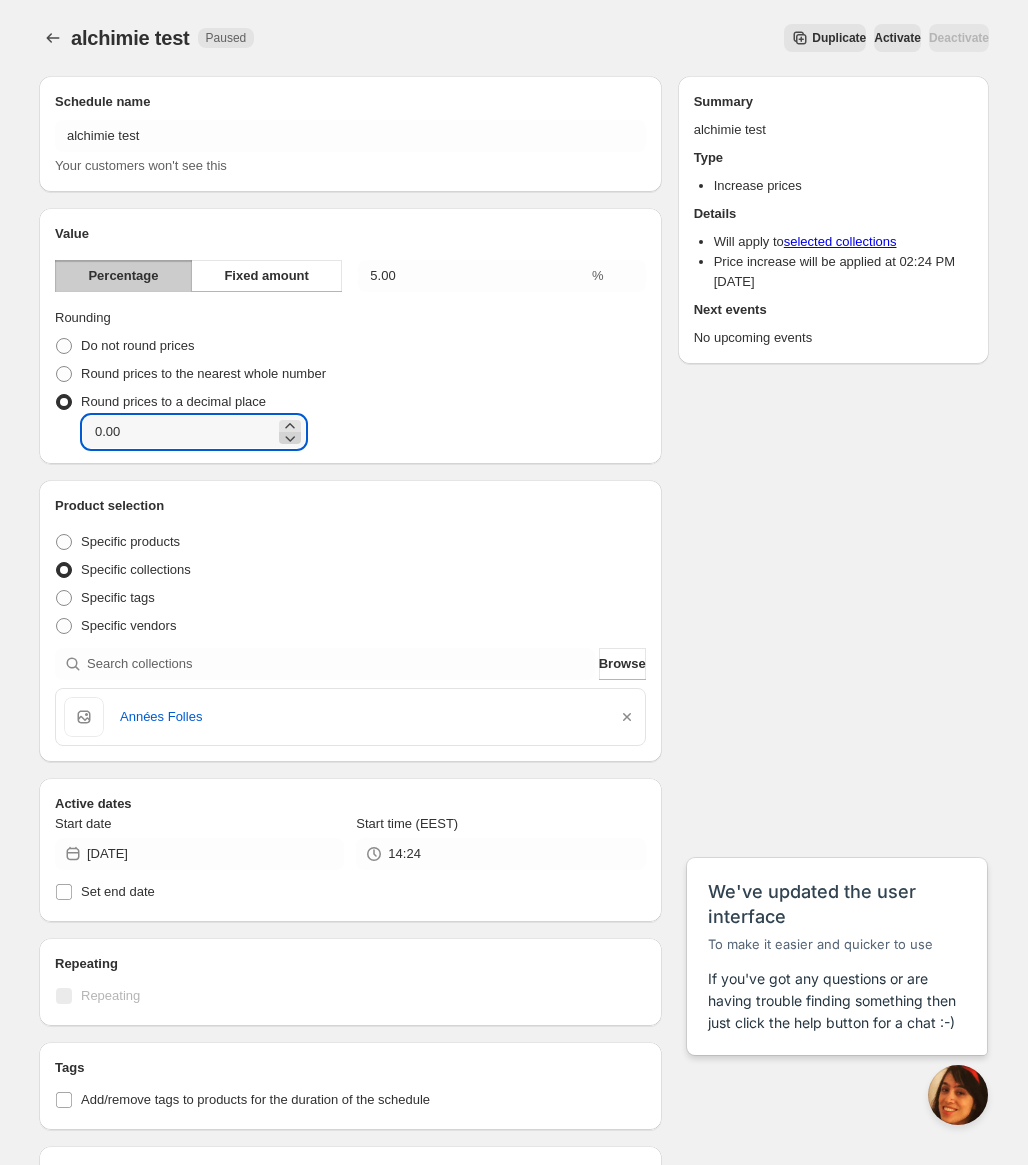 click 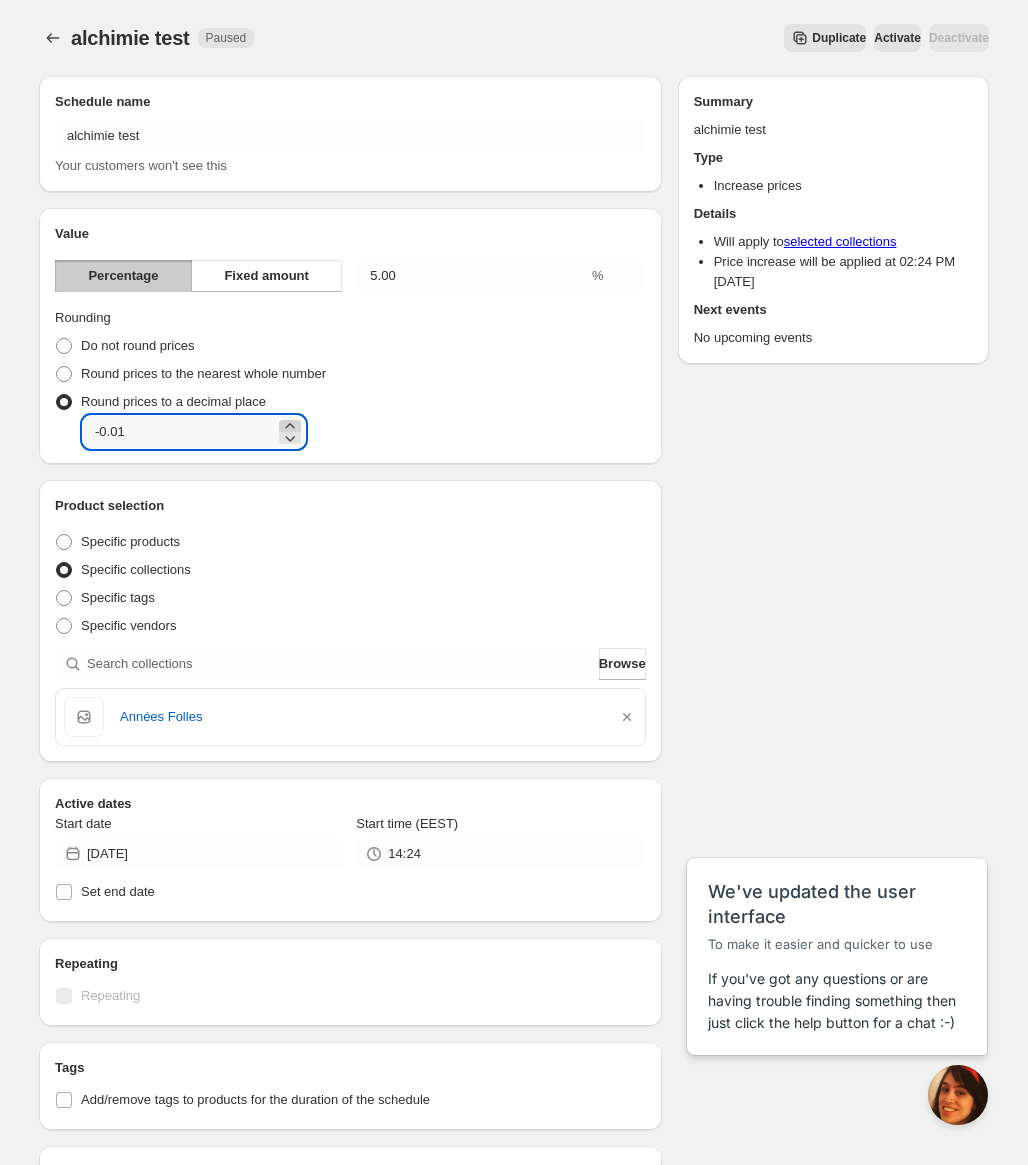 click 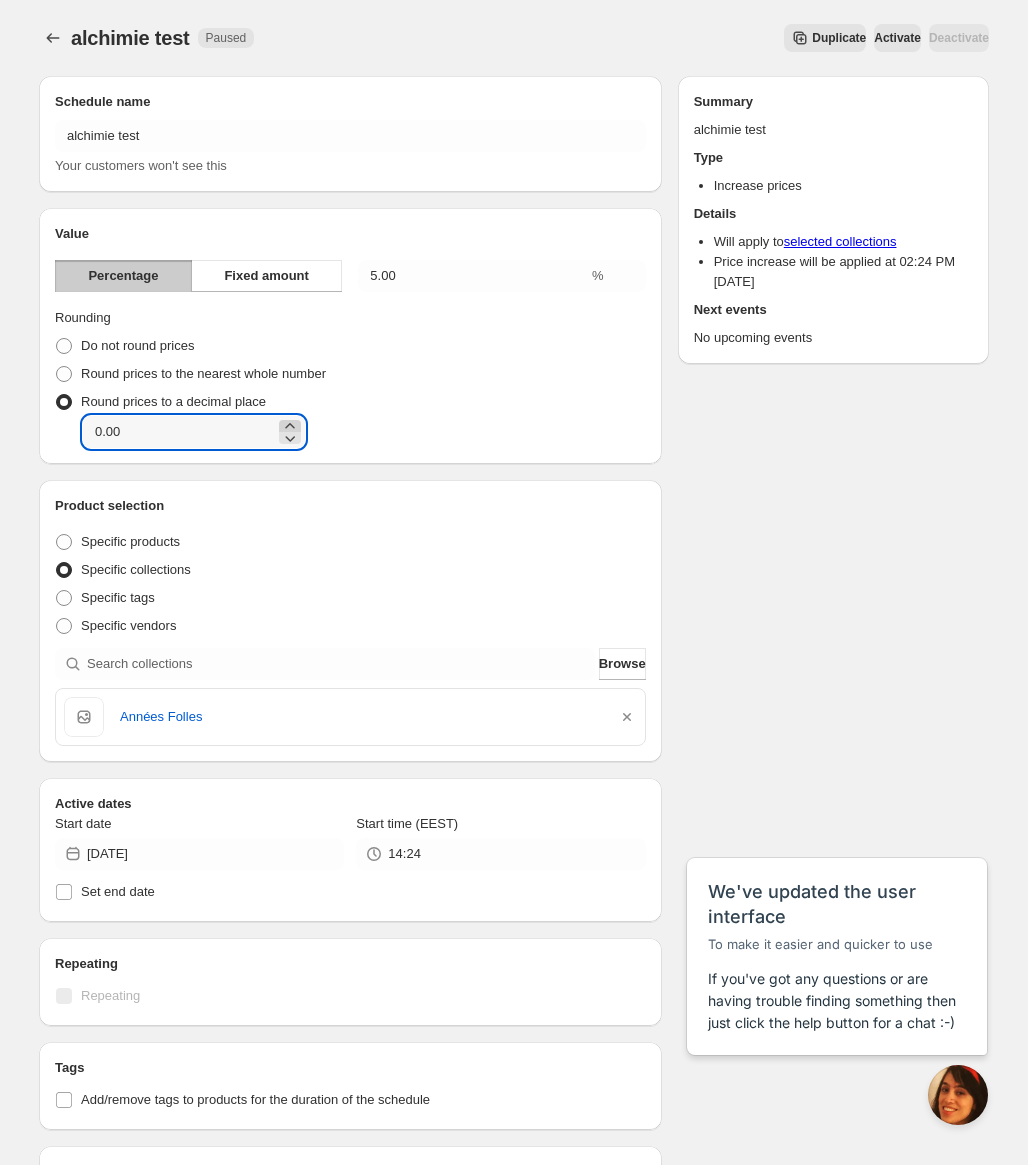 click 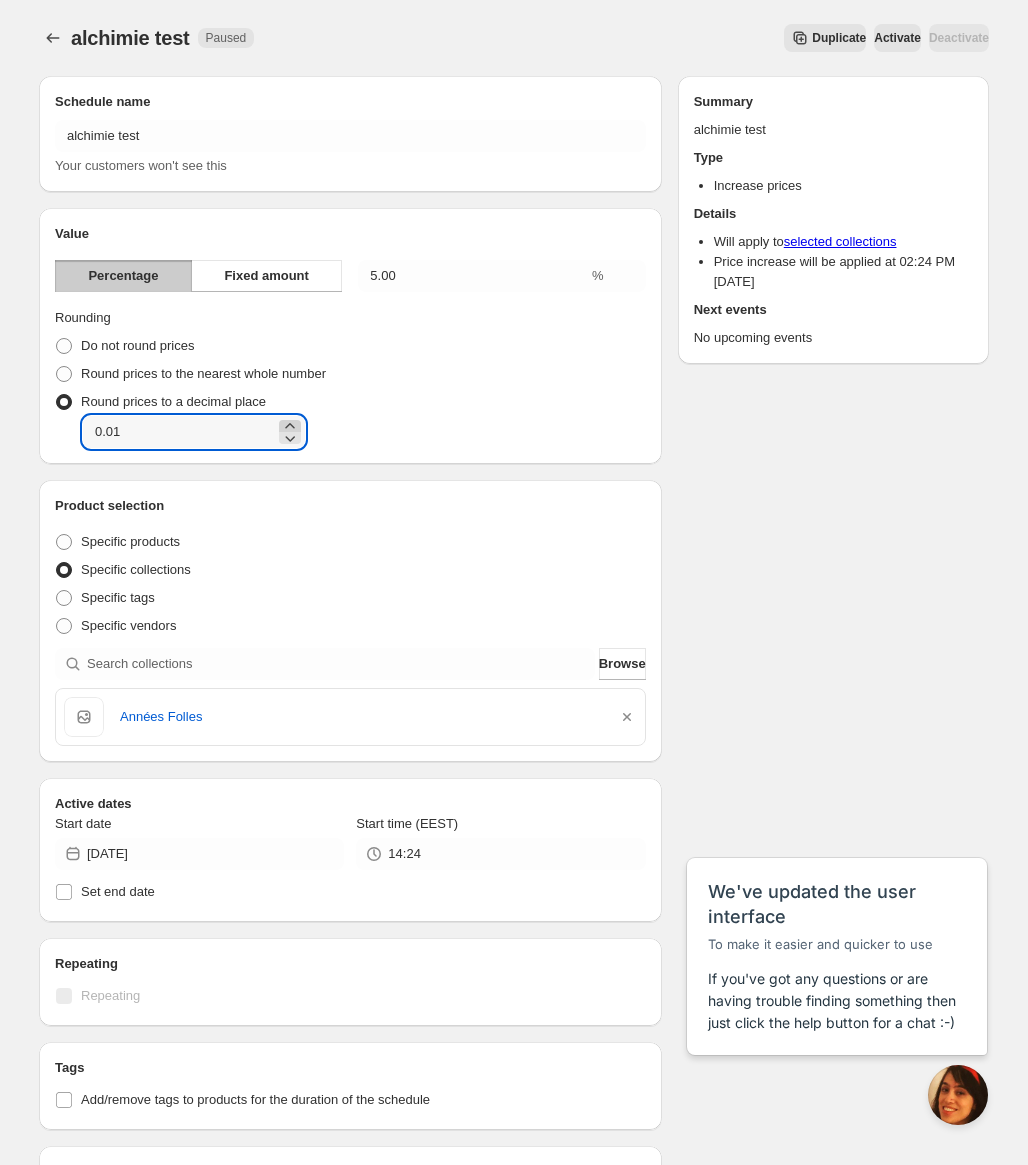 click 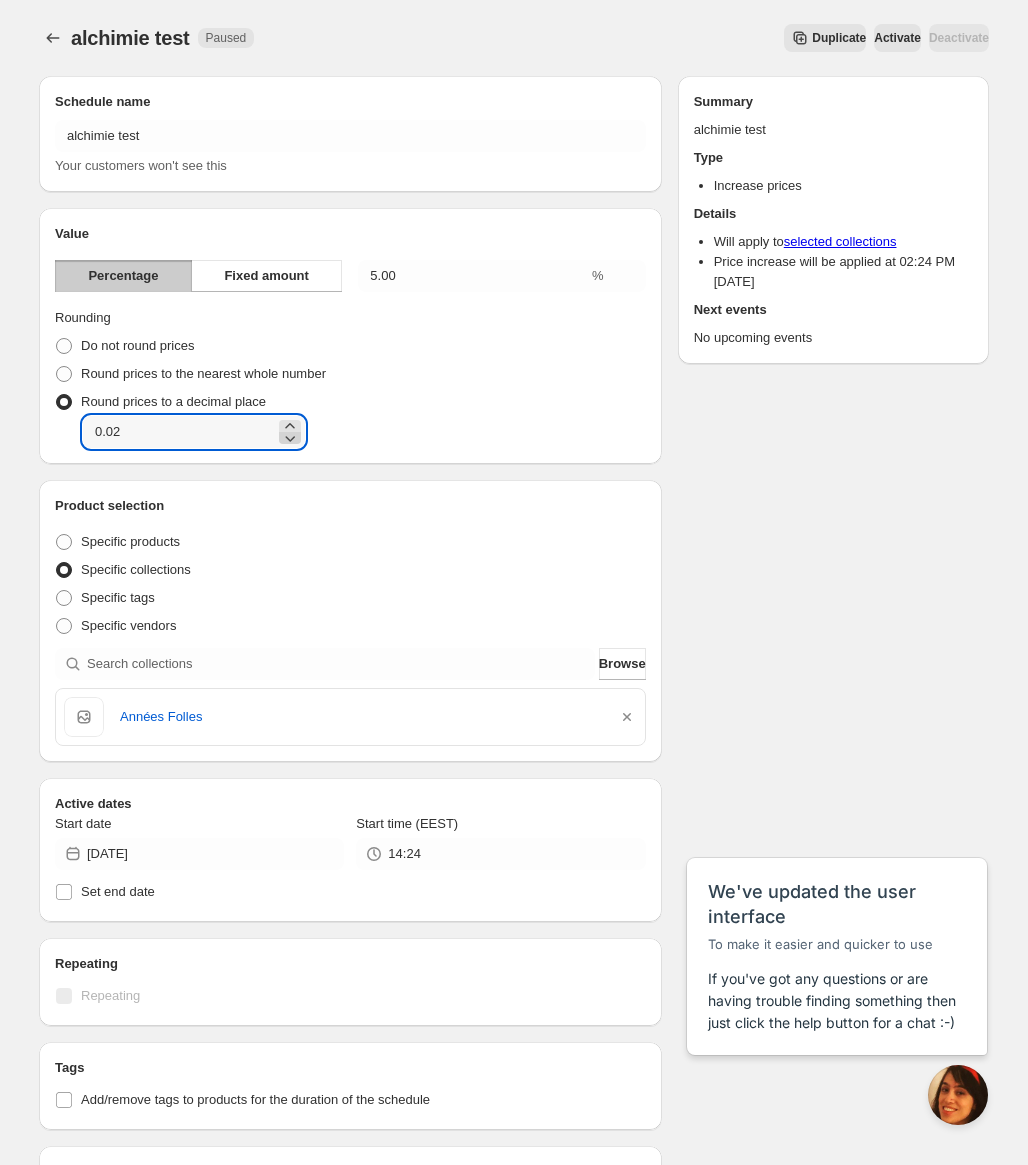click 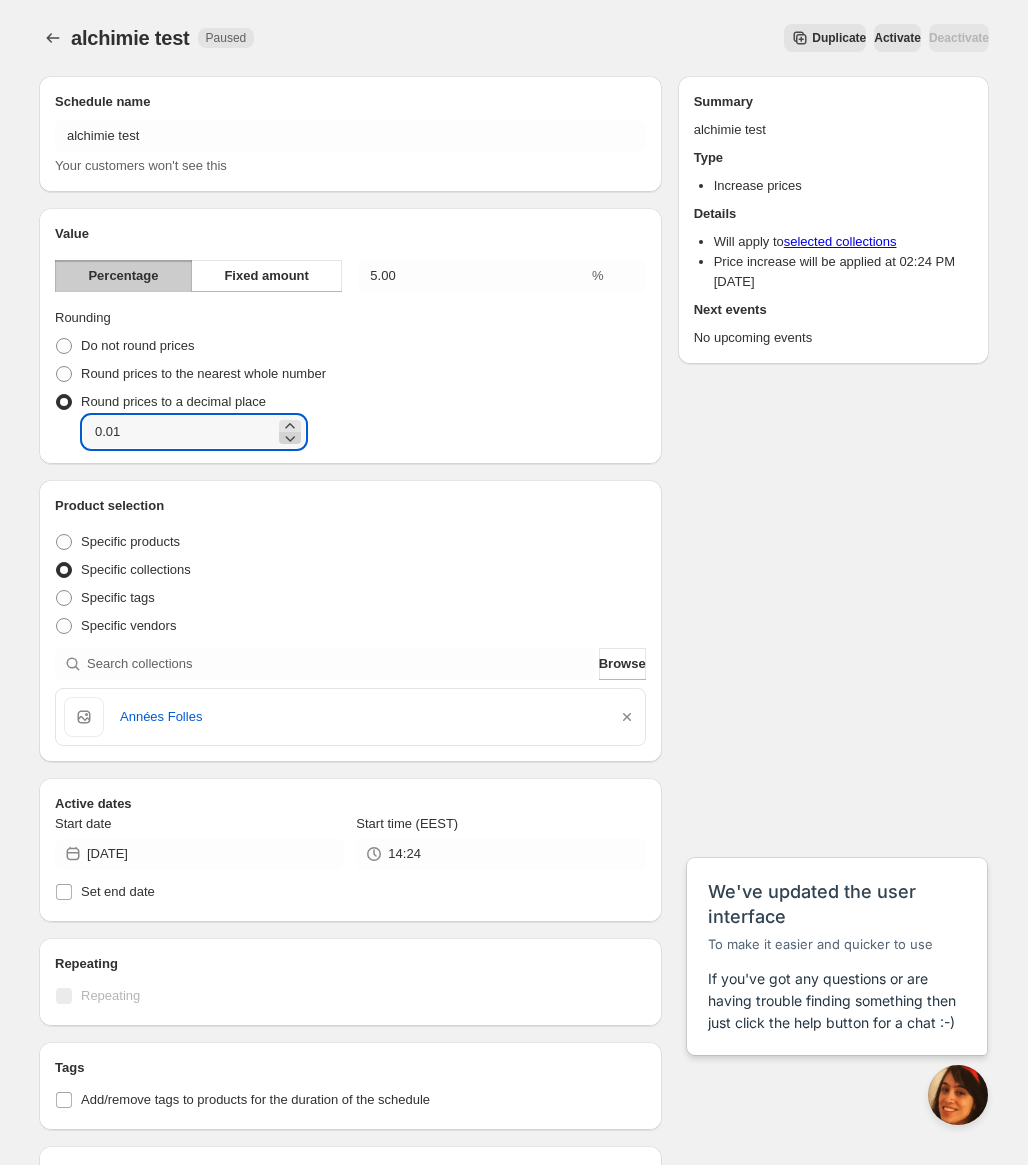 click 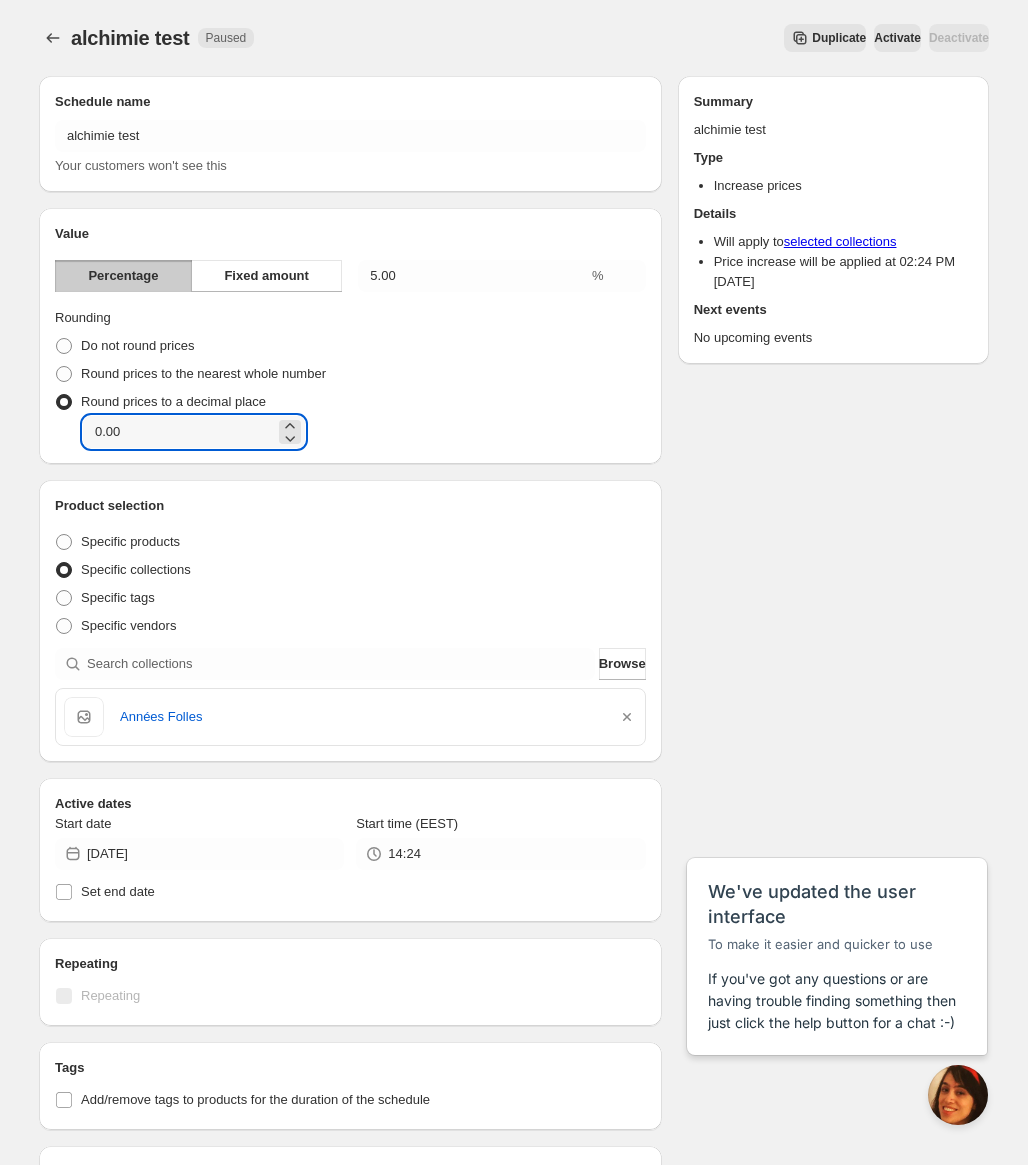 click on "Schedule name alchimie test Your customers won't see this Value Percentage Fixed amount 5.00 % Rounding Do not round prices Round prices to the nearest whole number Round prices to a decimal place Decimal place 0.00 Product selection Entity type Specific products Specific collections Specific tags Specific vendors Browse Années Folles Active dates Start date 2025-07-17 Start time (EEST) 14:24 Set end date Repeating Repeating Ok Cancel Every 1 Date range Days Weeks Months Years Days Ends Never On specific date After a number of occurances Tags Add/remove tags to products for the duration of the schedule Countdown timer Show a countdown timer on the product page The countdown timer will show the time remaining until the end of the schedule. Remember to add the Countdown Timer block to your theme and configure it to your liking. Open theme editor   17 July 2025   Raise prices 2:24 pm Summary alchimie test Type Increase prices Details Will apply to  selected collections Next events No upcoming events" at bounding box center (506, 745) 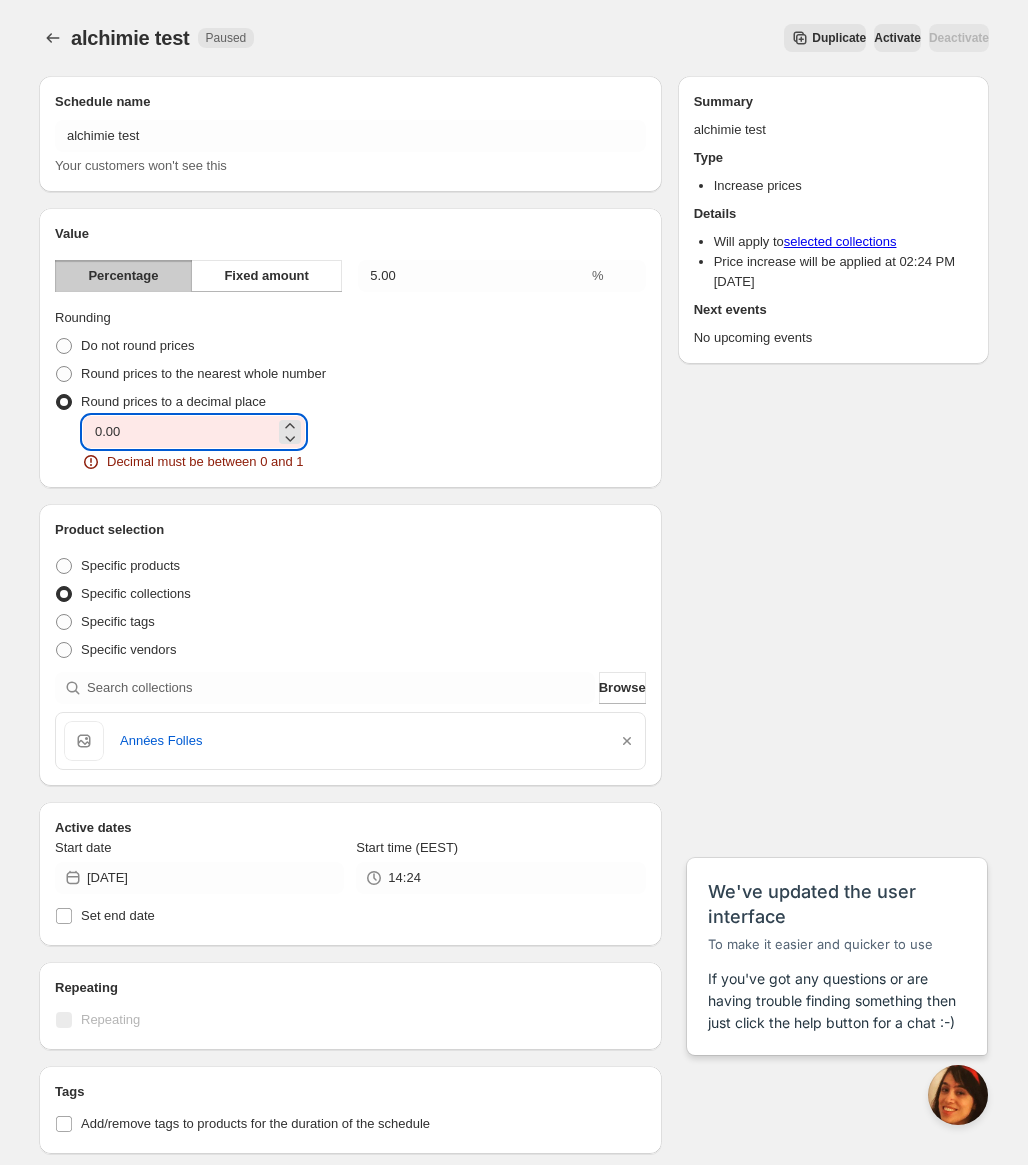 click on "0.00" at bounding box center [179, 432] 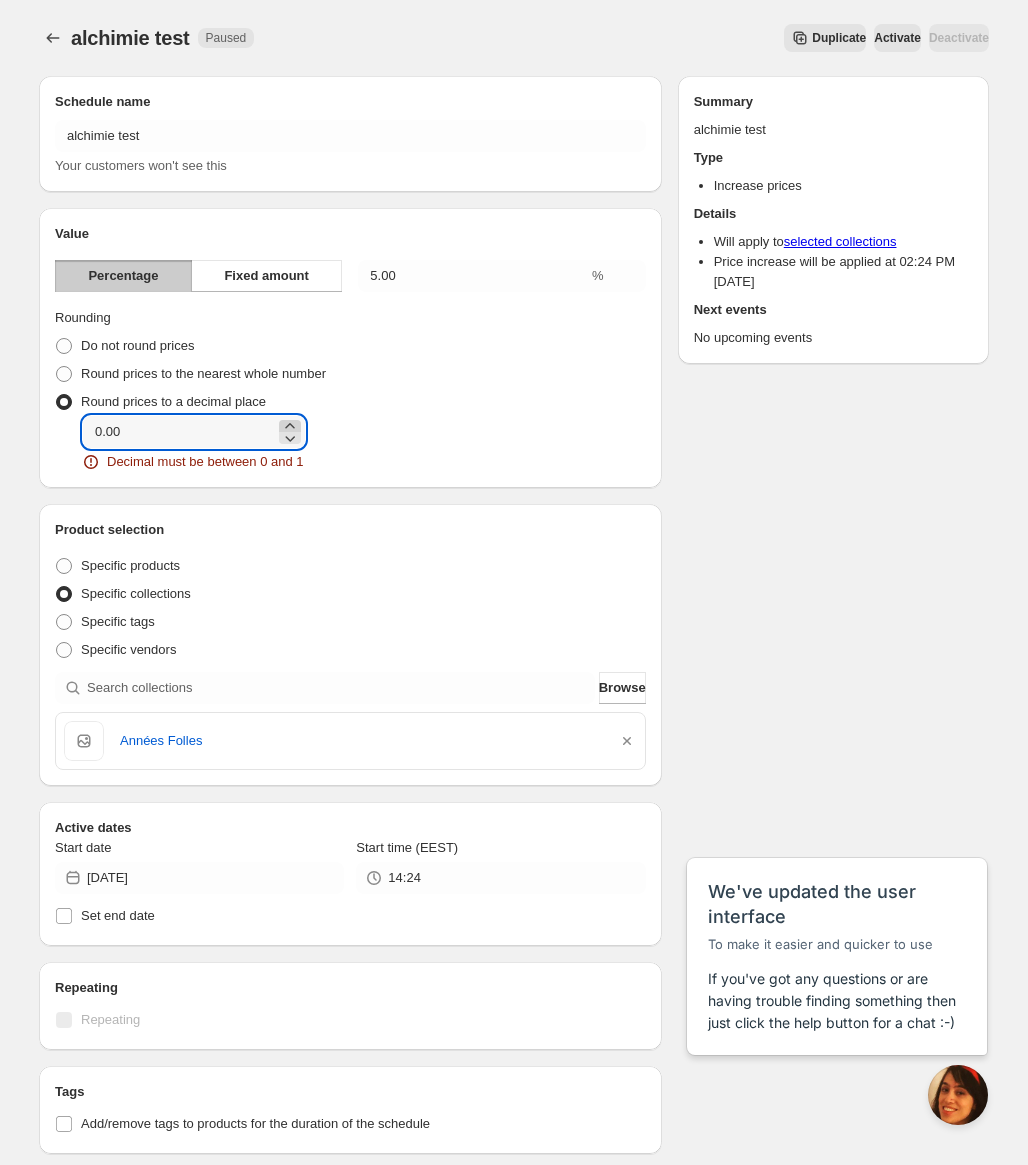 click 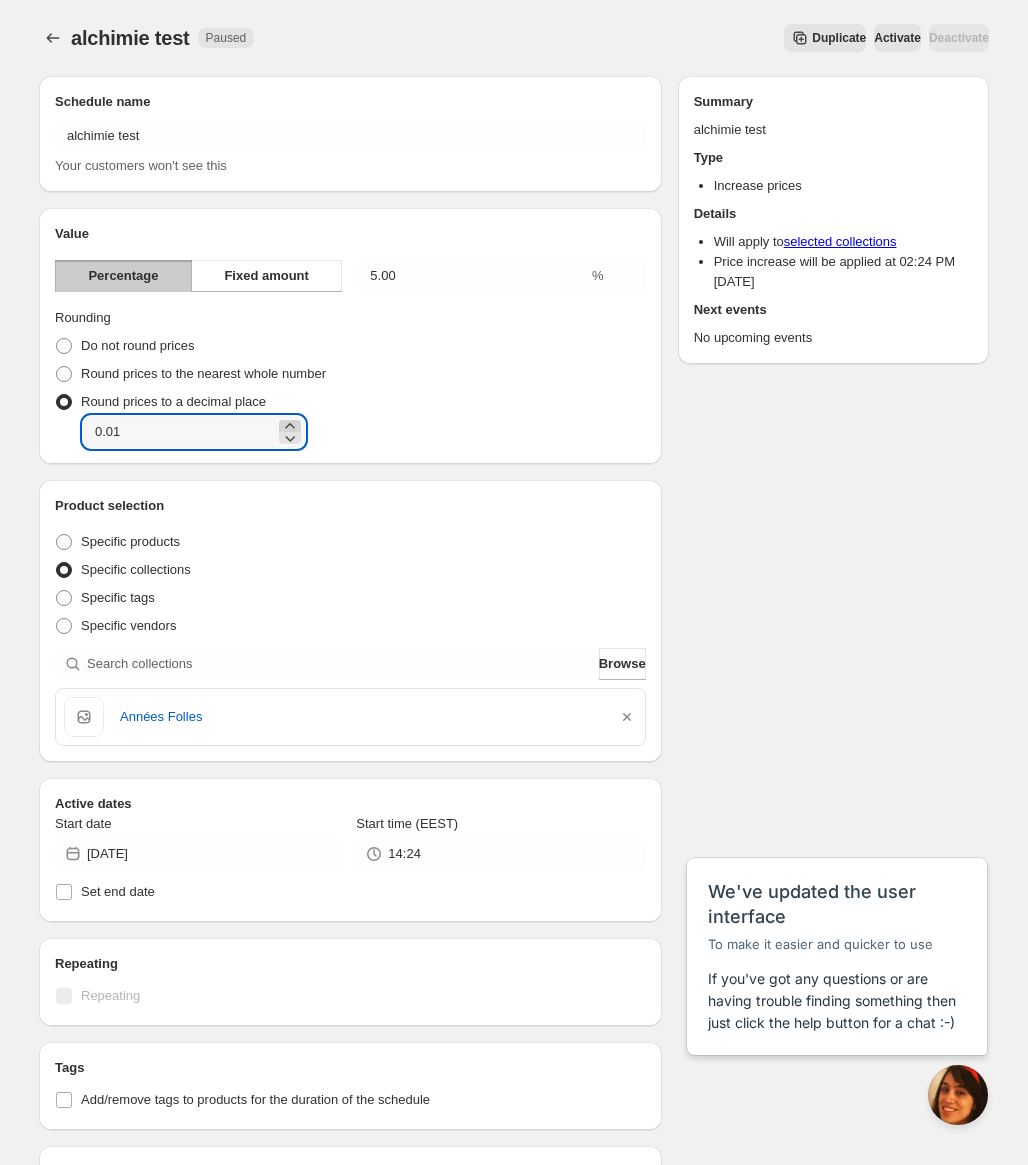 click at bounding box center (290, 426) 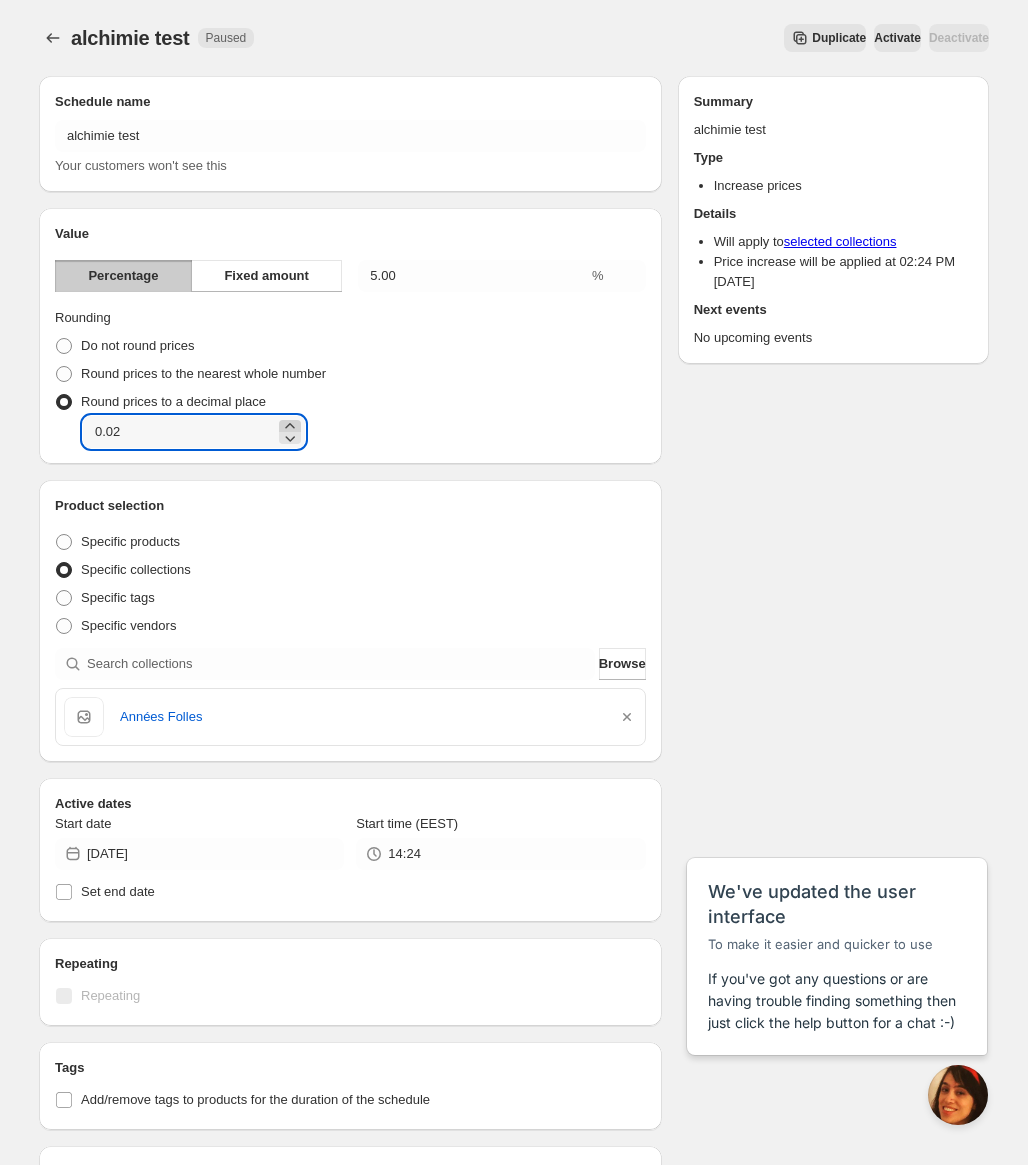 click at bounding box center (290, 426) 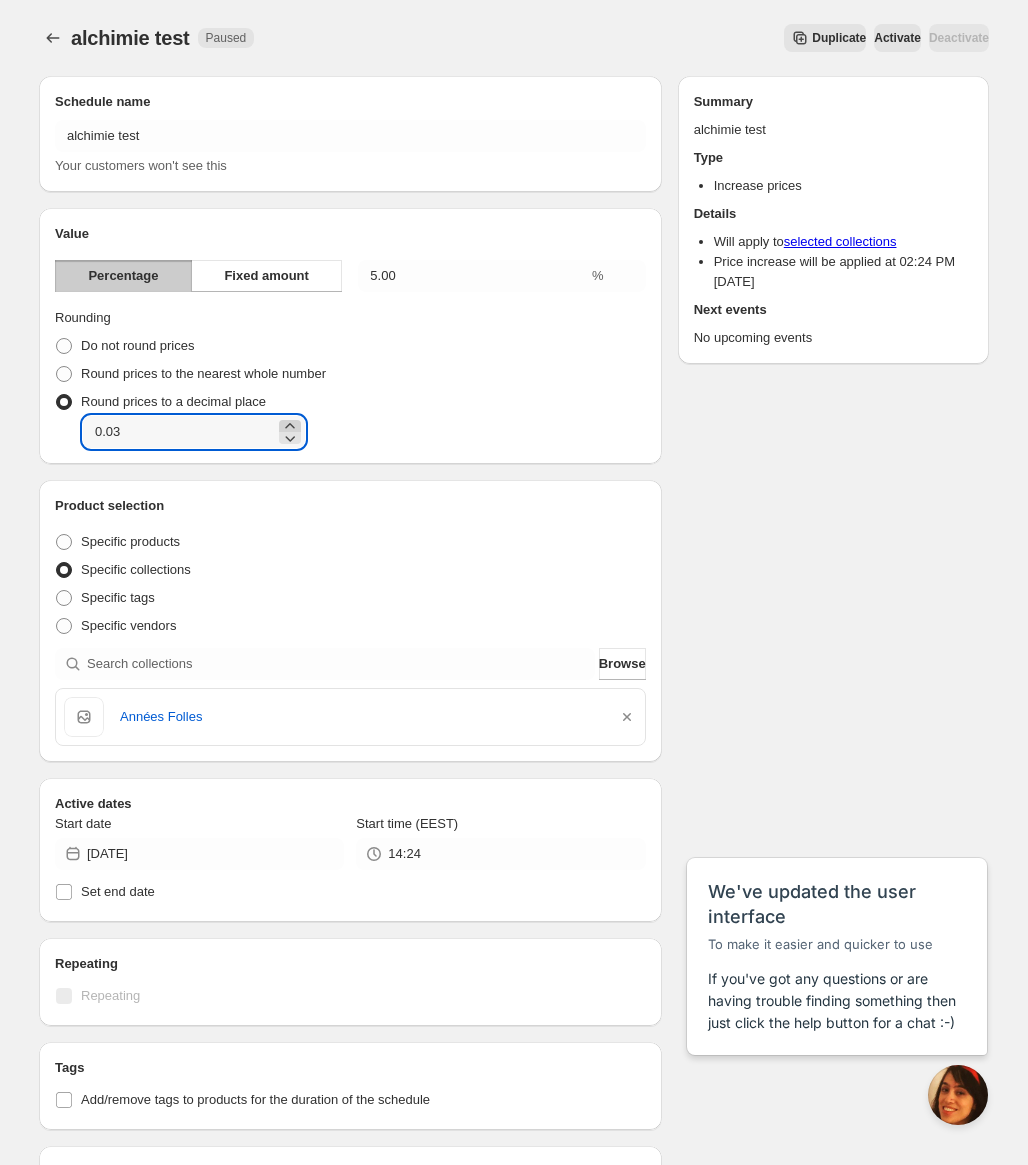 click at bounding box center [290, 426] 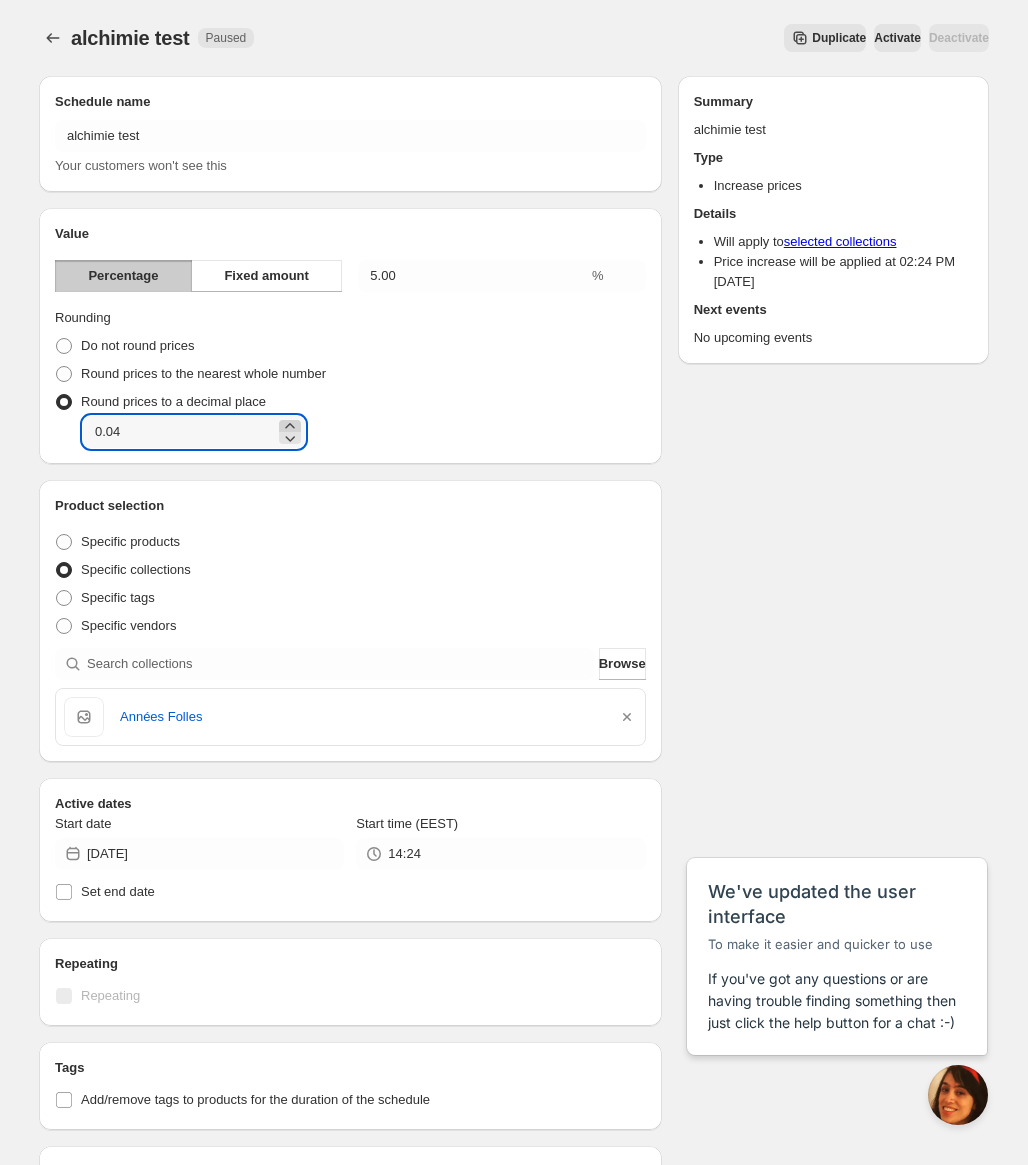 click at bounding box center [290, 426] 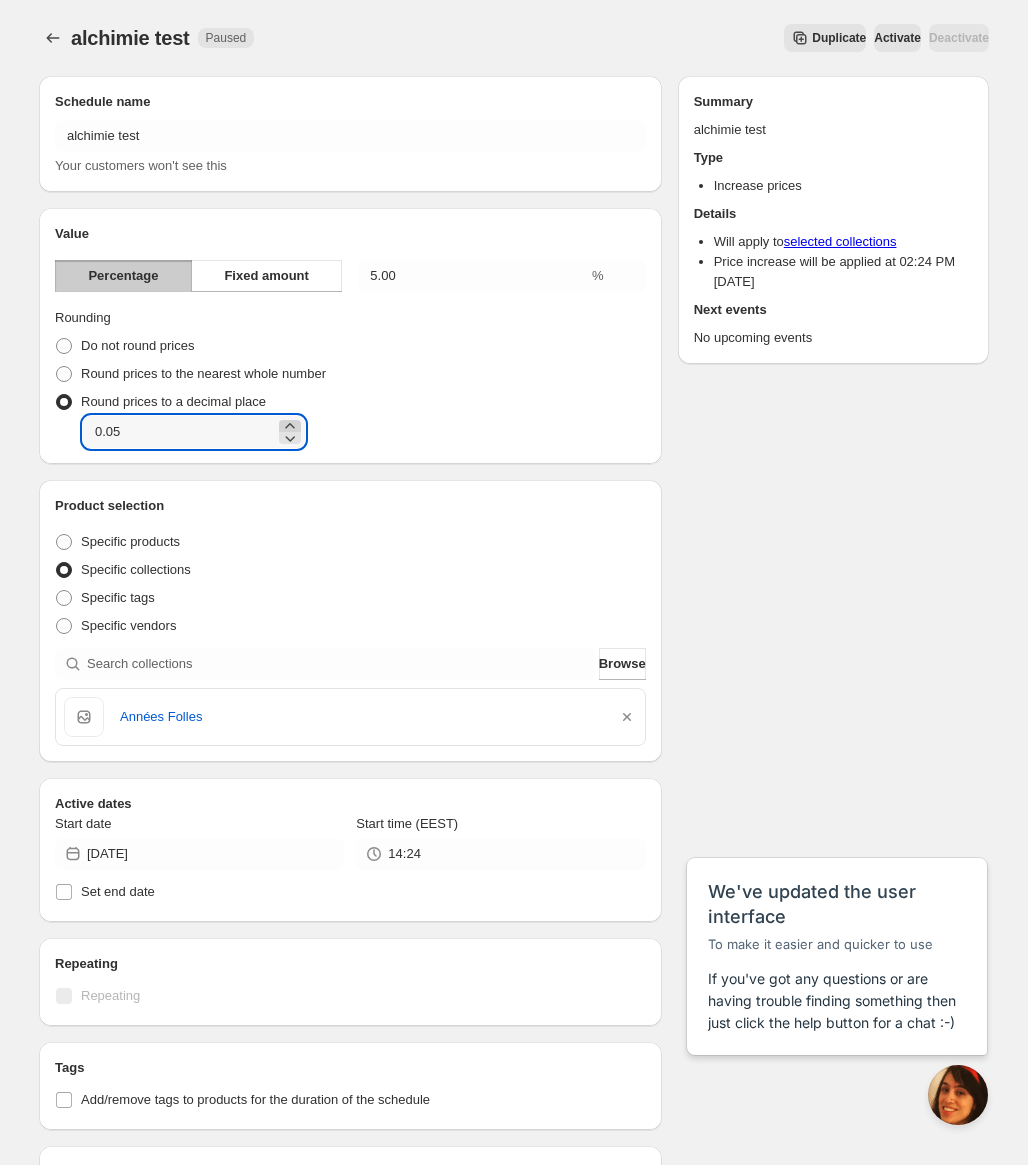 click at bounding box center (290, 426) 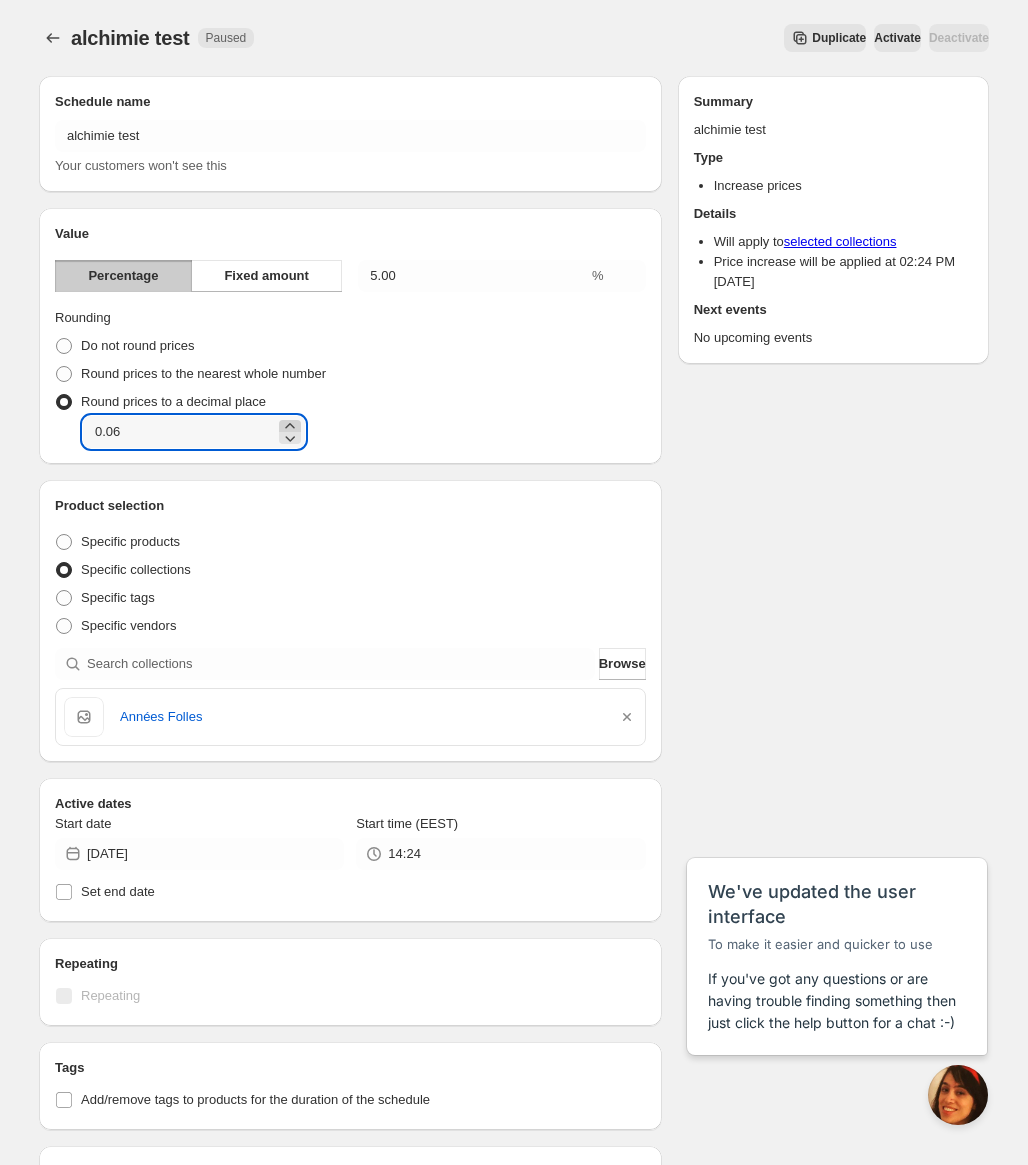 click at bounding box center [290, 426] 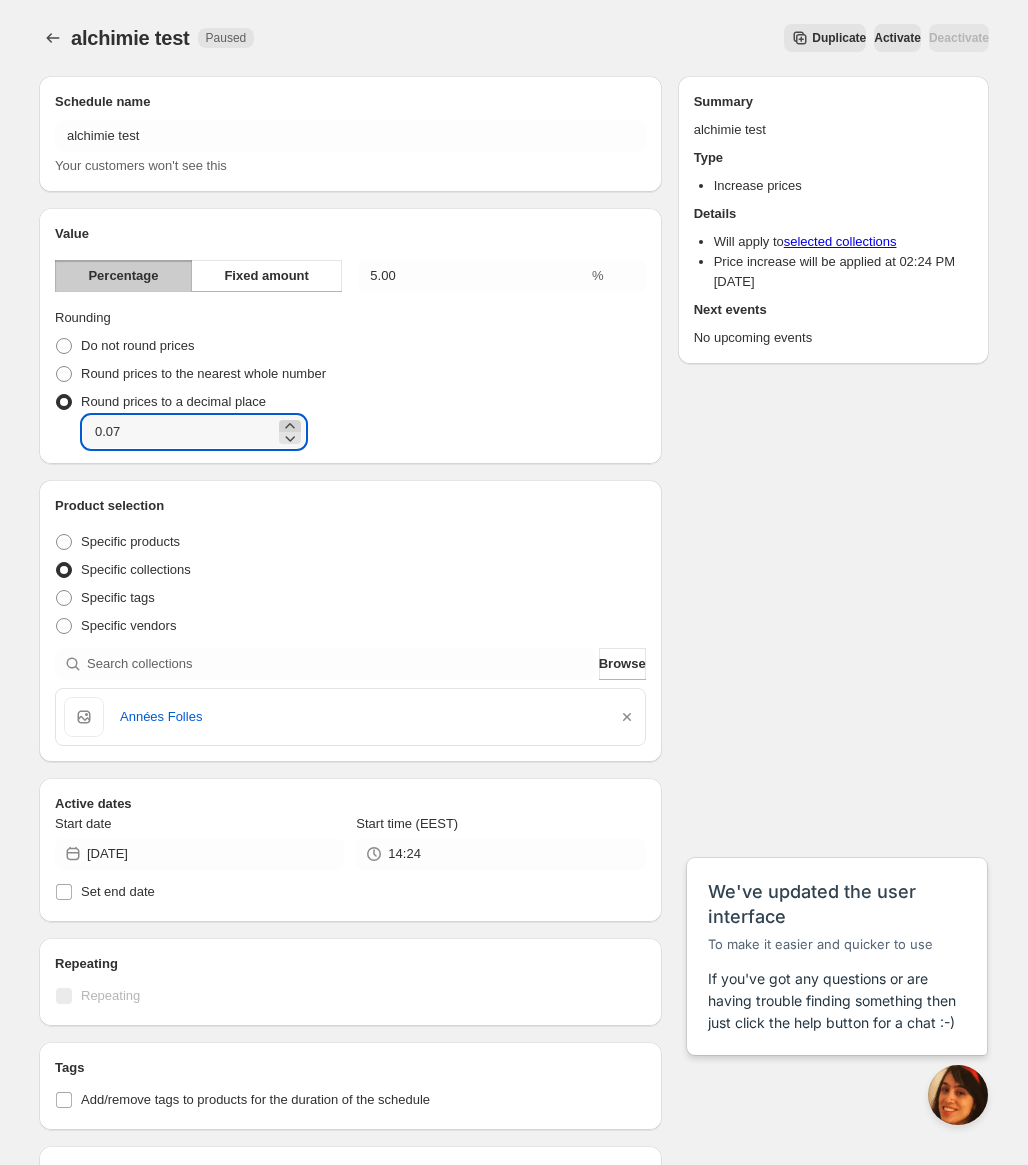click at bounding box center [290, 426] 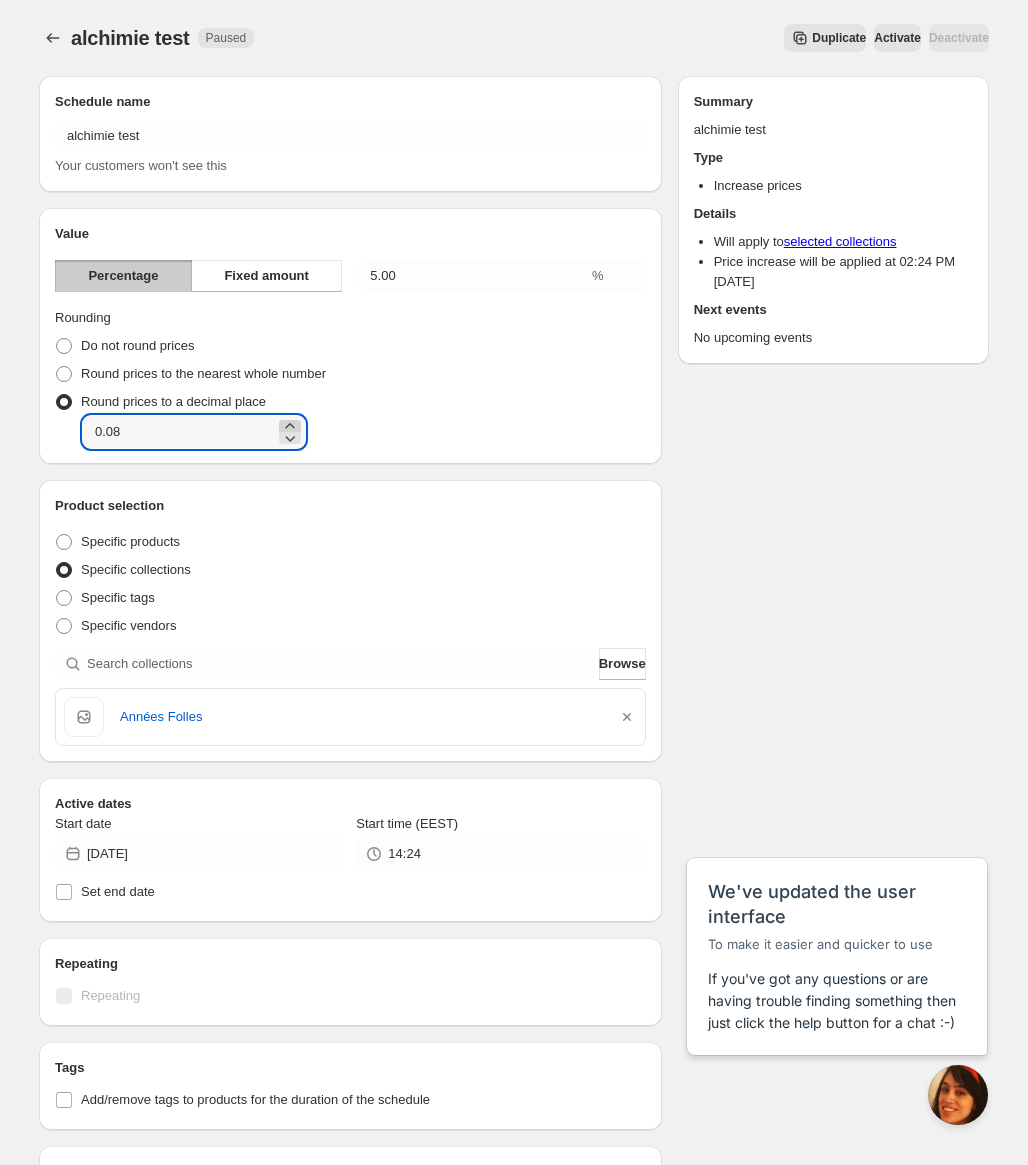 click at bounding box center [290, 426] 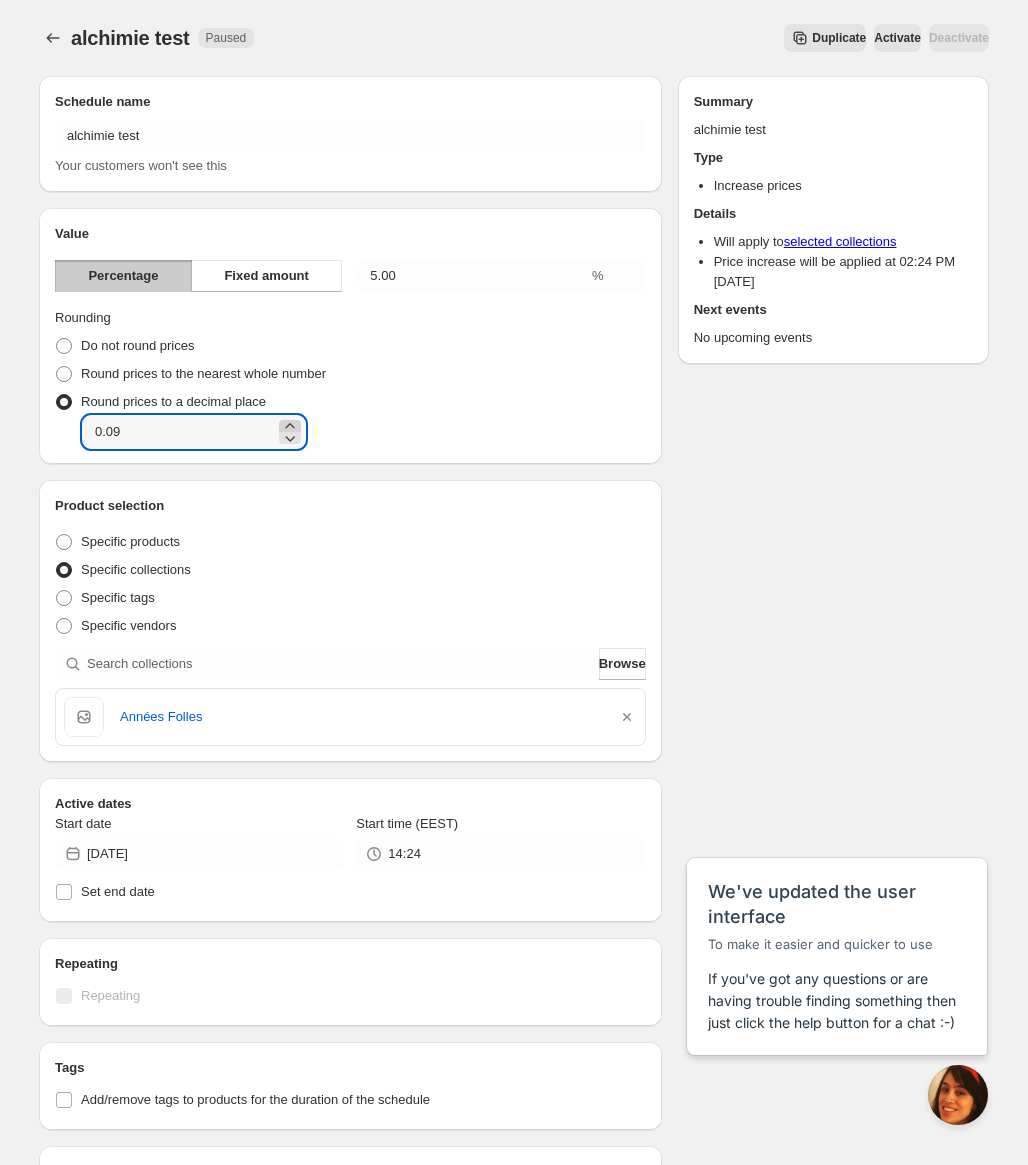 click at bounding box center (290, 426) 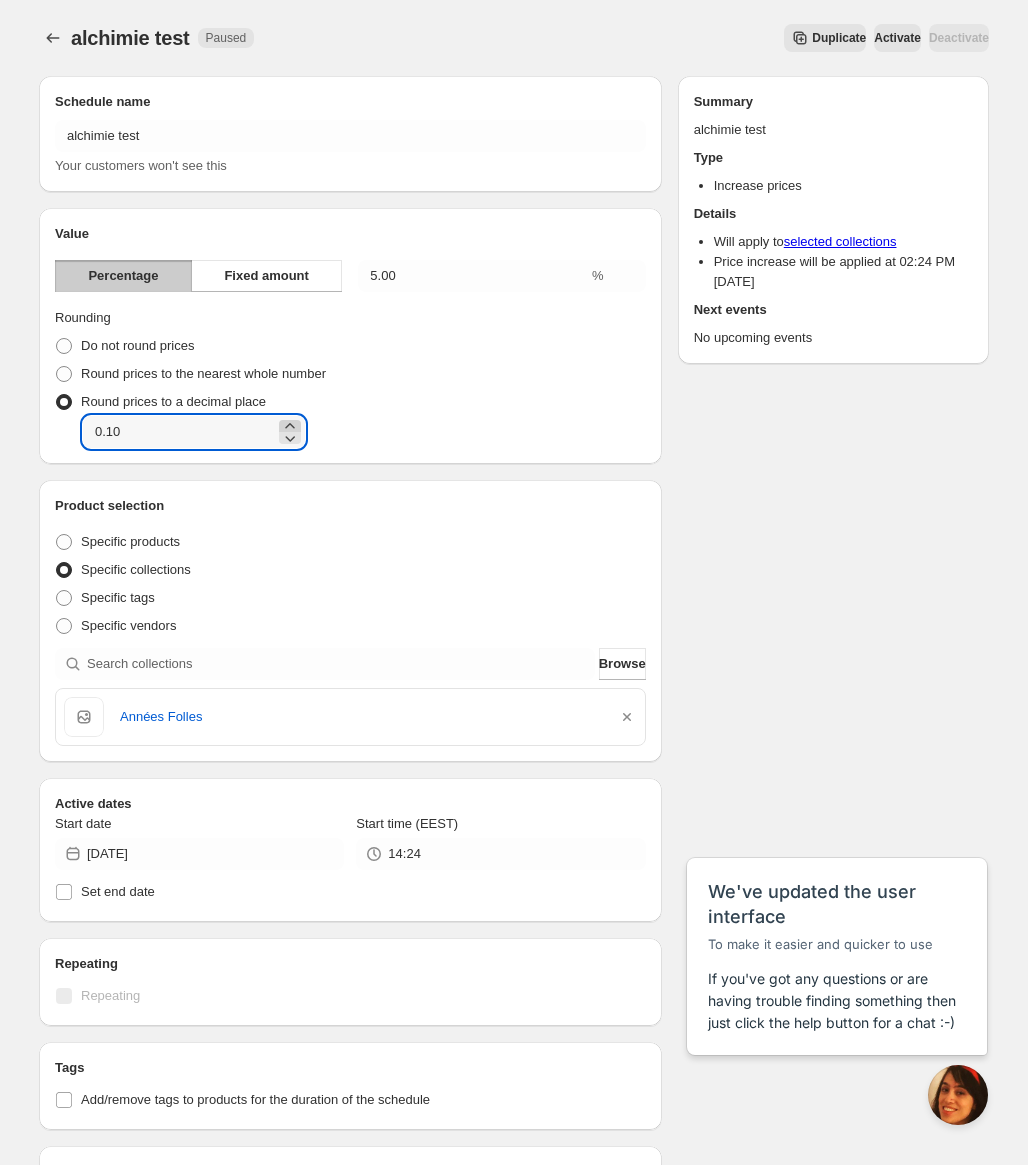 click at bounding box center [290, 426] 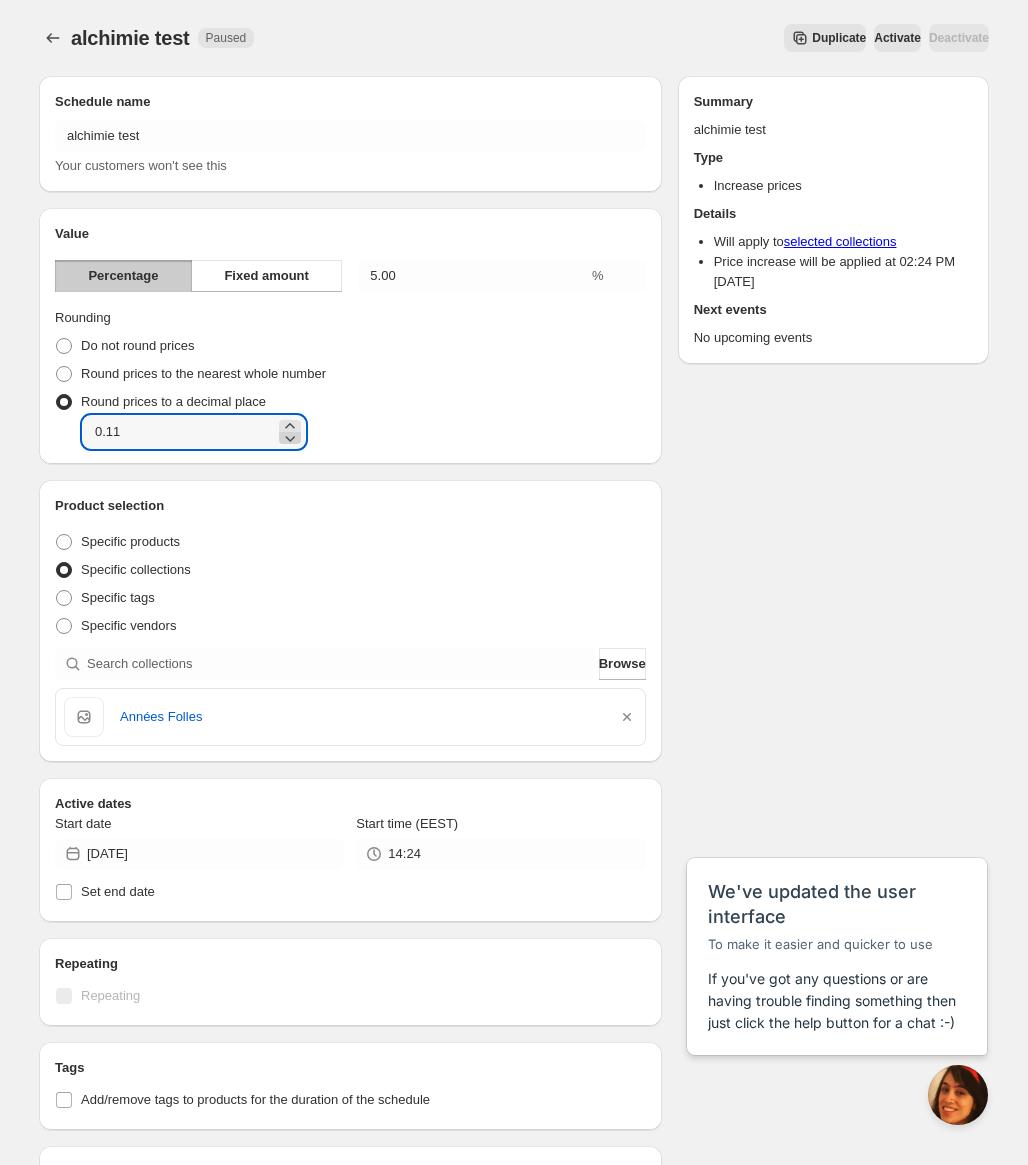 click 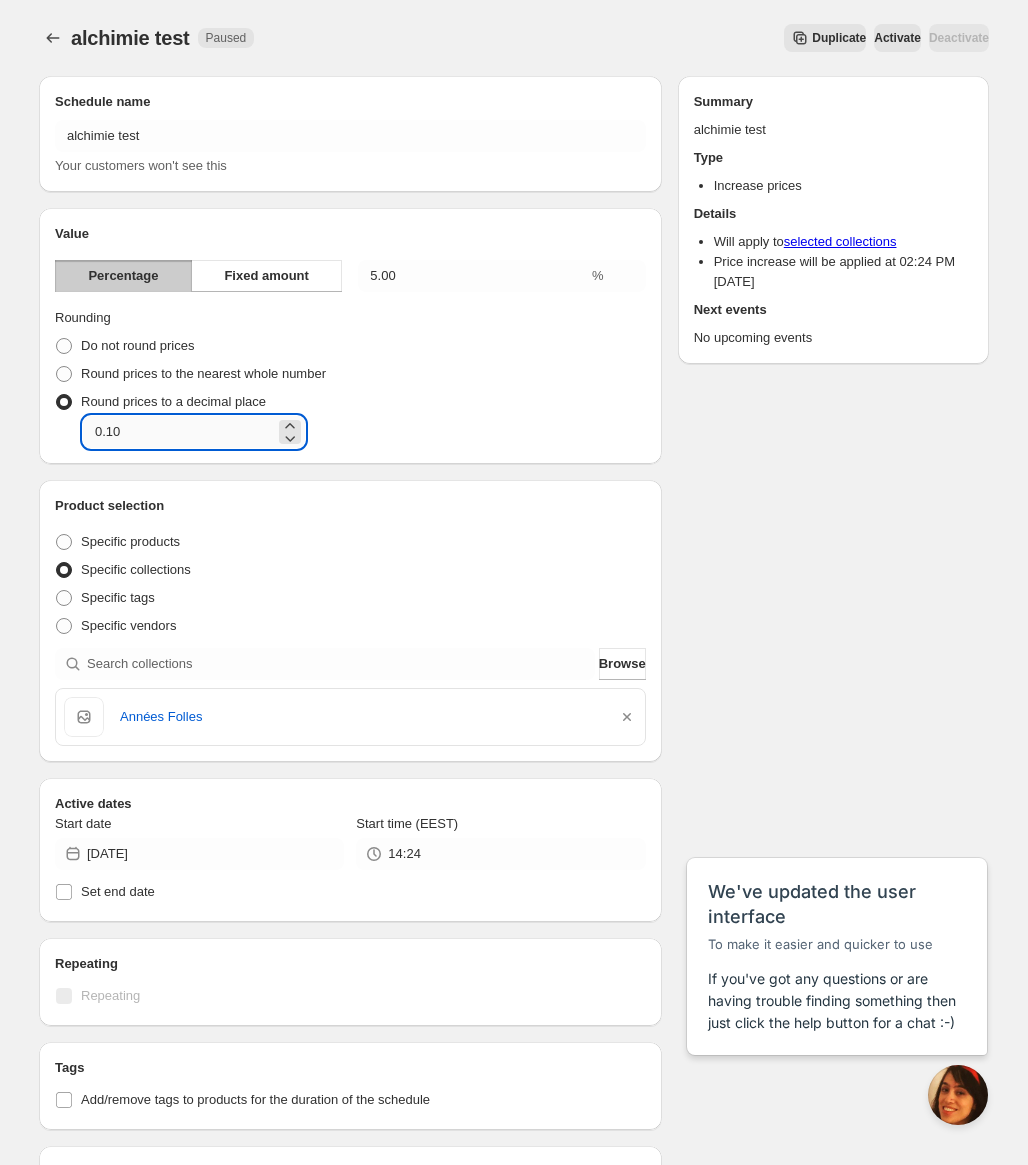 drag, startPoint x: 139, startPoint y: 431, endPoint x: 106, endPoint y: 433, distance: 33.06055 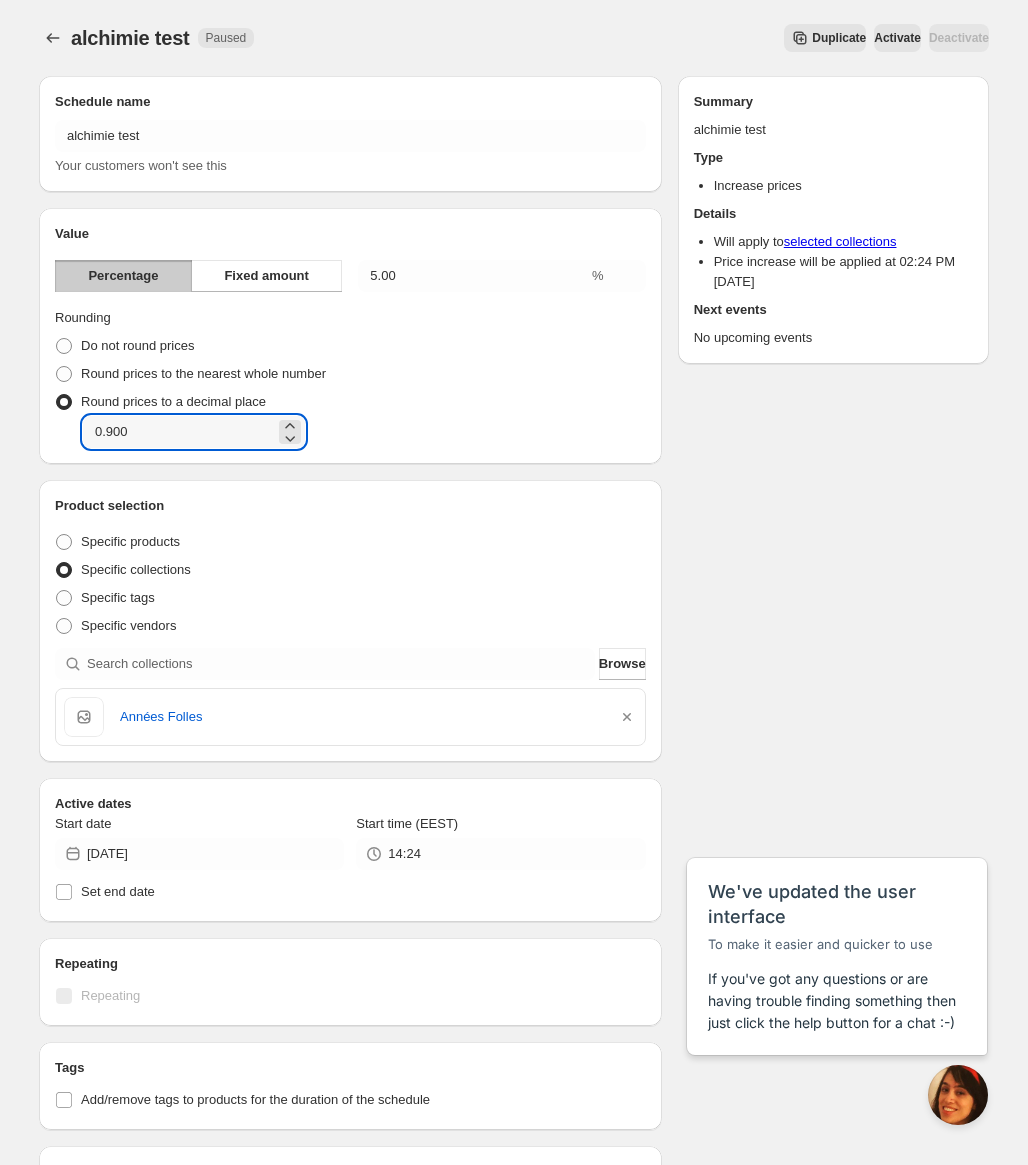 click on "Value Percentage Fixed amount 5.00 % Rounding Do not round prices Round prices to the nearest whole number Round prices to a decimal place Decimal place 0.900" at bounding box center (350, 336) 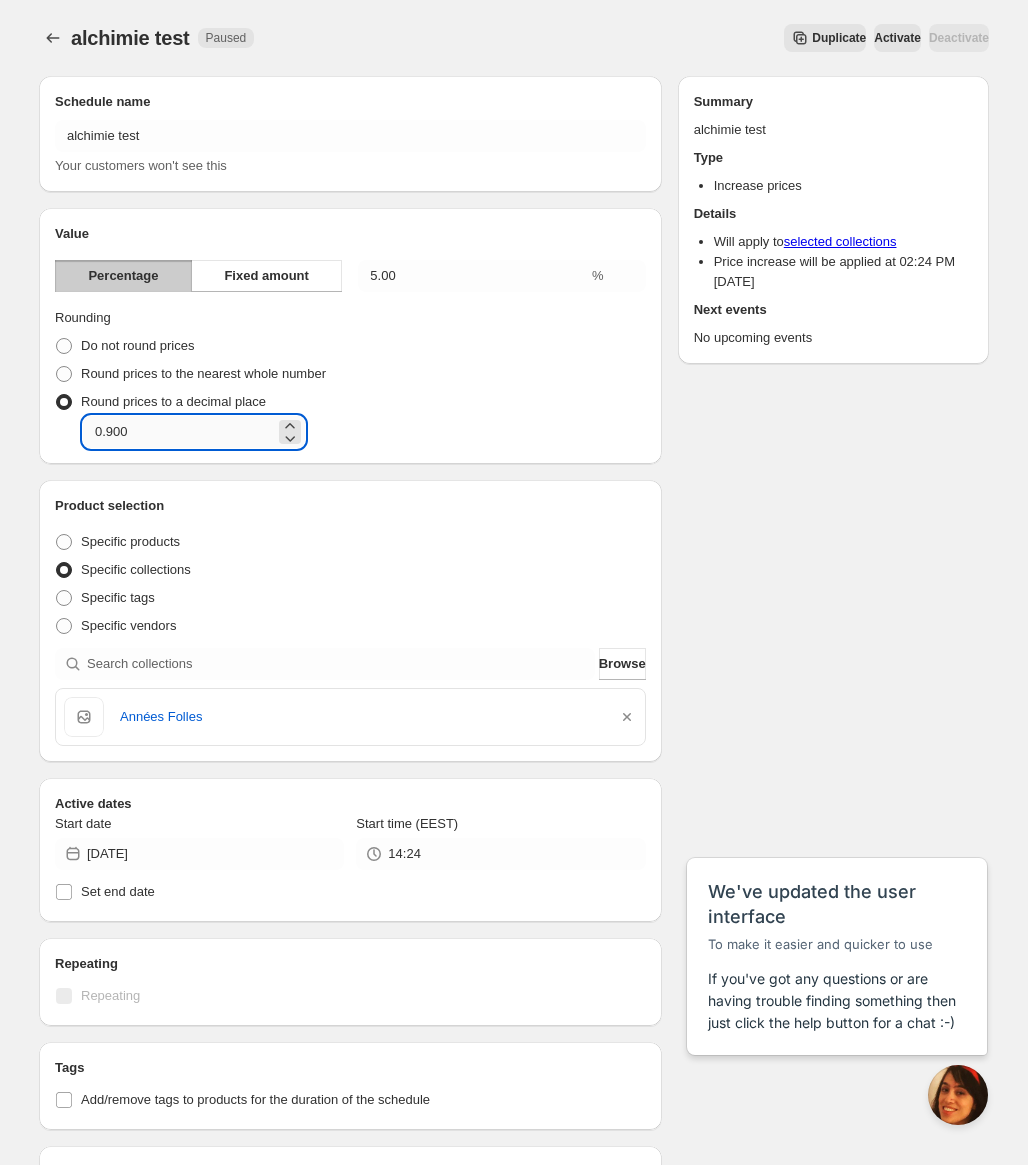 click on "0.900" at bounding box center (179, 432) 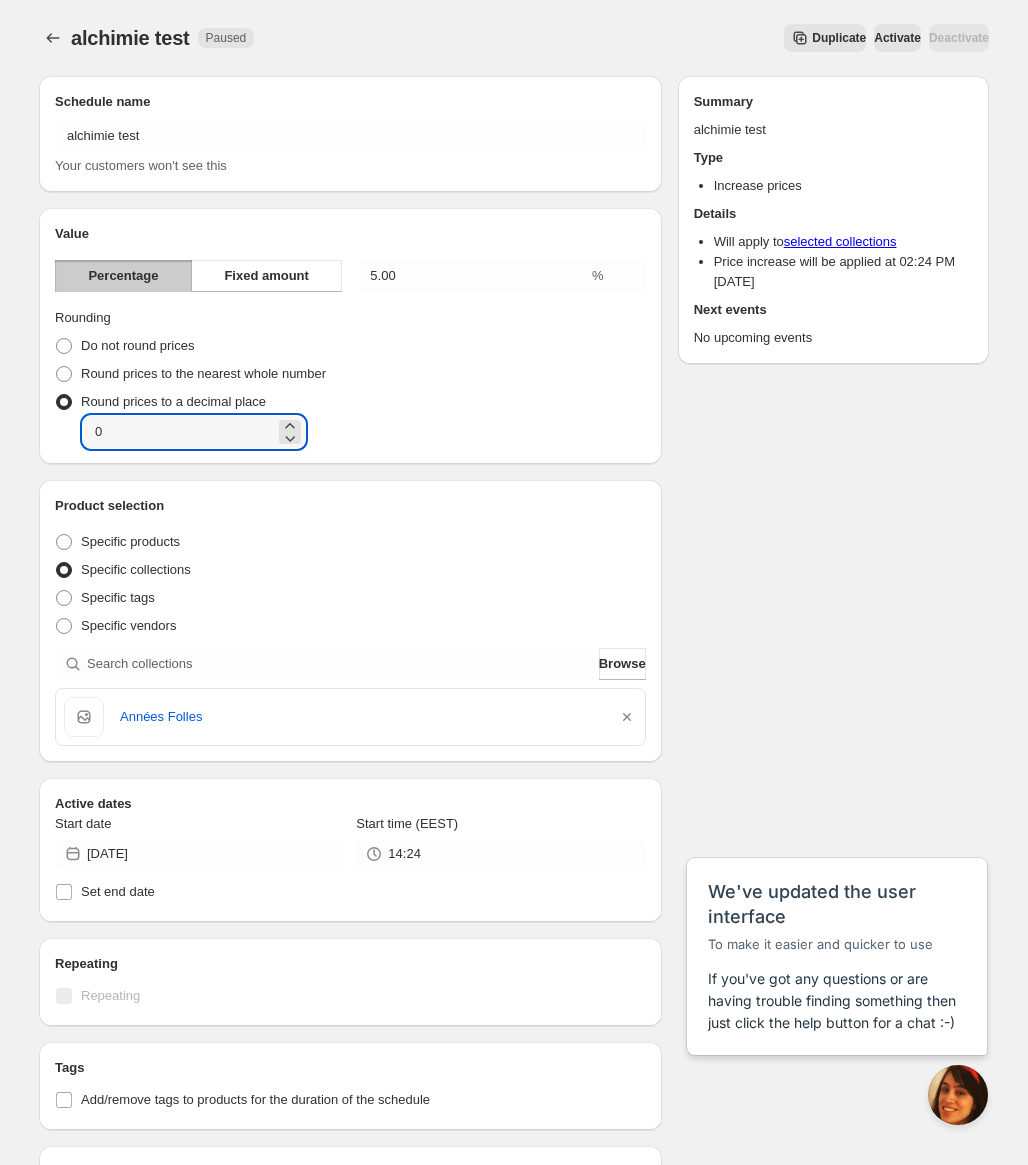 type on "0" 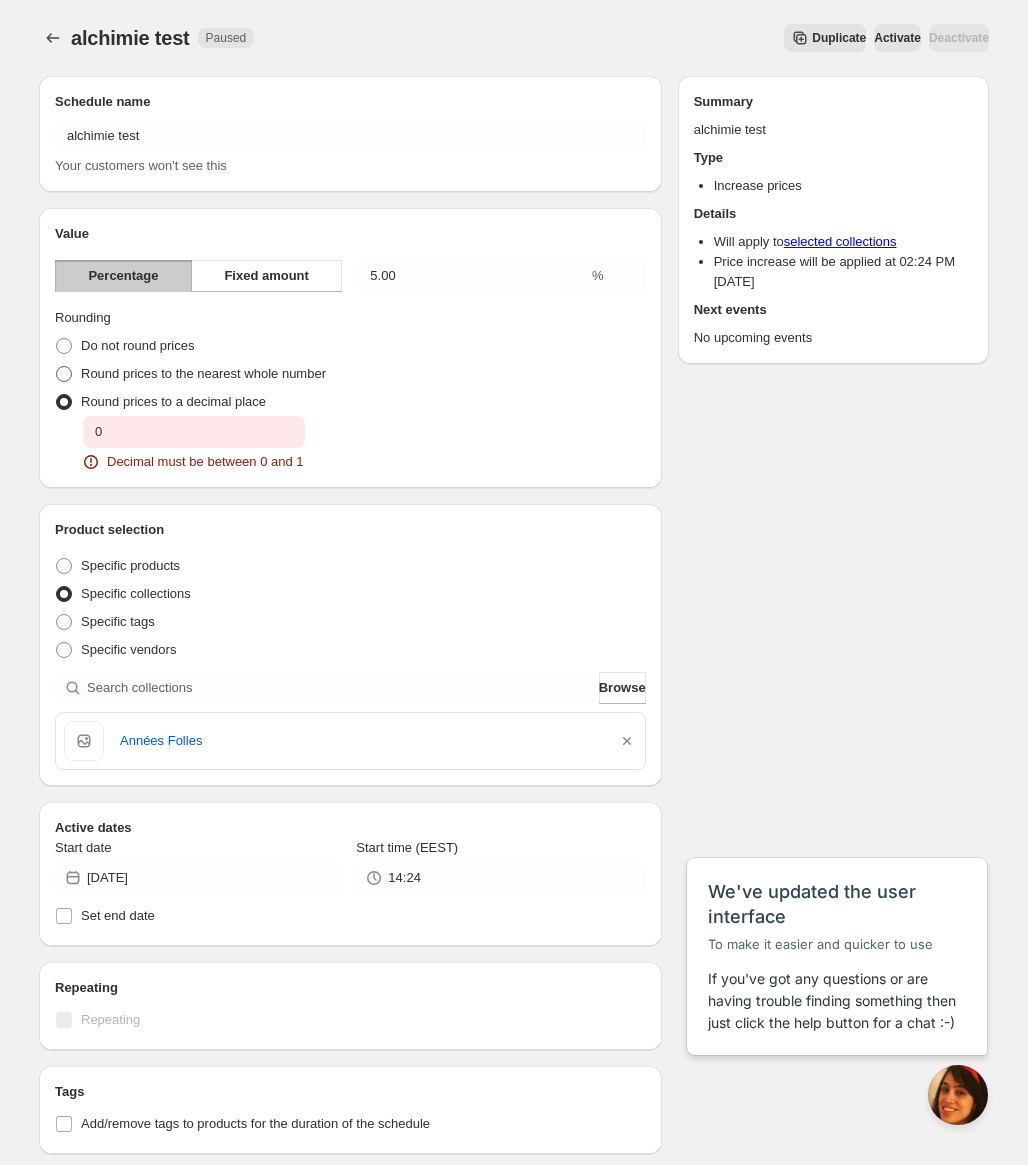 click at bounding box center (64, 374) 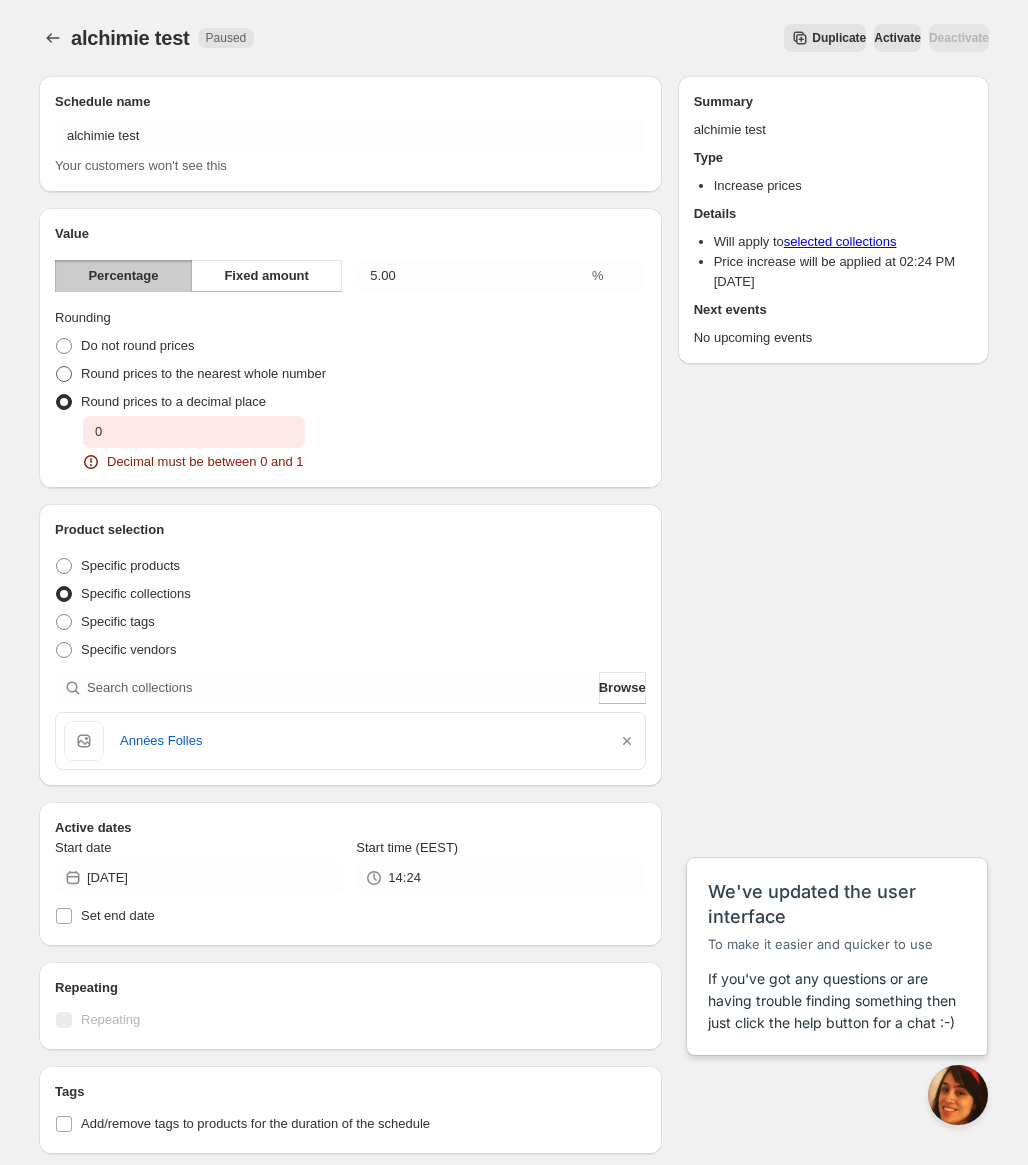 radio on "true" 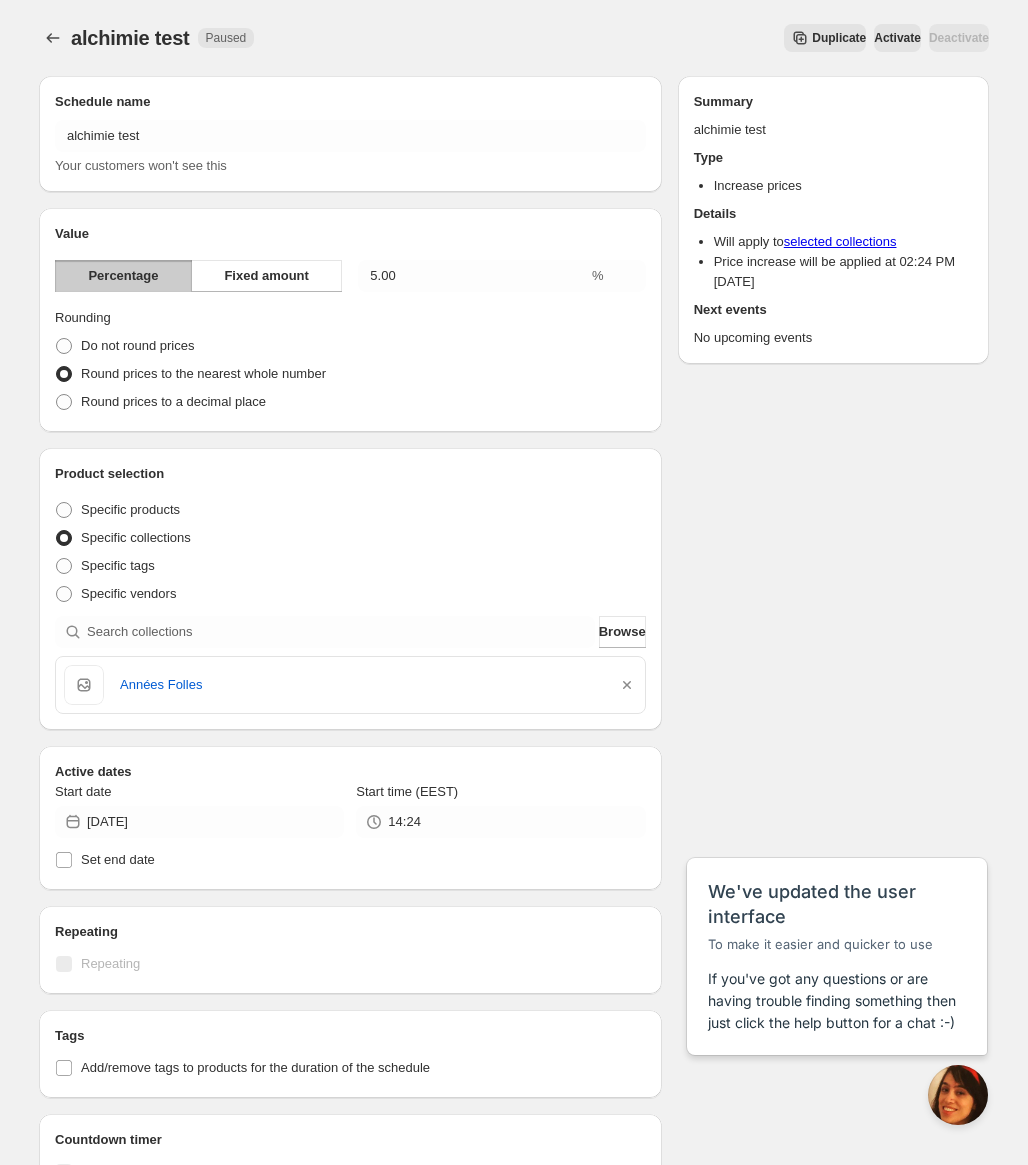 click on "Schedule name alchimie test Your customers won't see this Value Percentage Fixed amount 5.00 % Rounding Do not round prices Round prices to the nearest whole number Round prices to a decimal place Product selection Entity type Specific products Specific collections Specific tags Specific vendors Browse Années Folles Active dates Start date 2025-07-17 Start time (EEST) 14:24 Set end date Repeating Repeating Ok Cancel Every 1 Date range Days Weeks Months Years Days Ends Never On specific date After a number of occurances Tags Add/remove tags to products for the duration of the schedule Countdown timer Show a countdown timer on the product page The countdown timer will show the time remaining until the end of the schedule. Remember to add the Countdown Timer block to your theme and configure it to your liking. Open theme editor   17 July 2025   Raise prices 2:24 pm Summary alchimie test Type Increase prices Details Will apply to  selected collections Price increase will be applied at 02:24 PM on 17 Jul 2025" at bounding box center [506, 729] 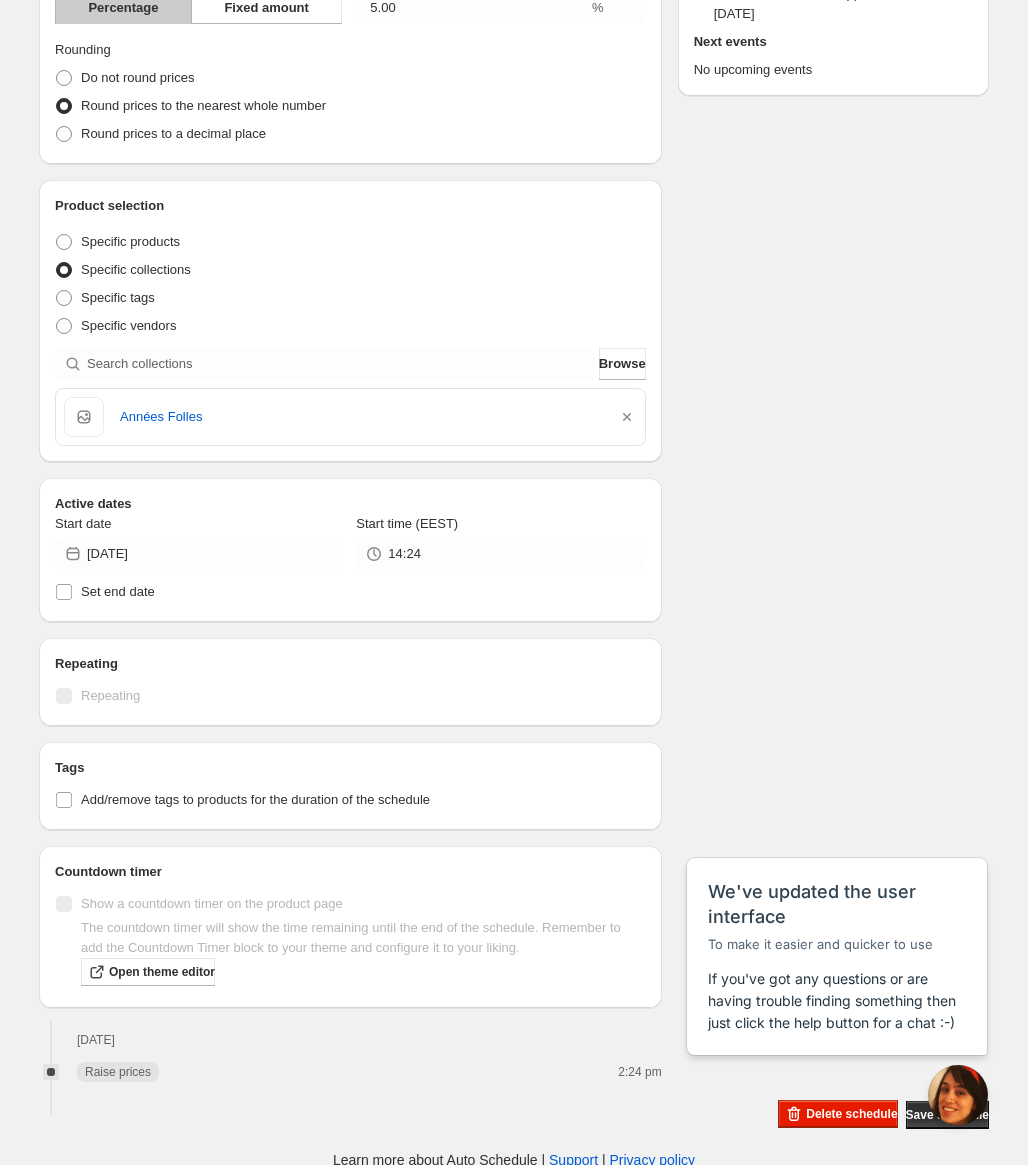 scroll, scrollTop: 271, scrollLeft: 0, axis: vertical 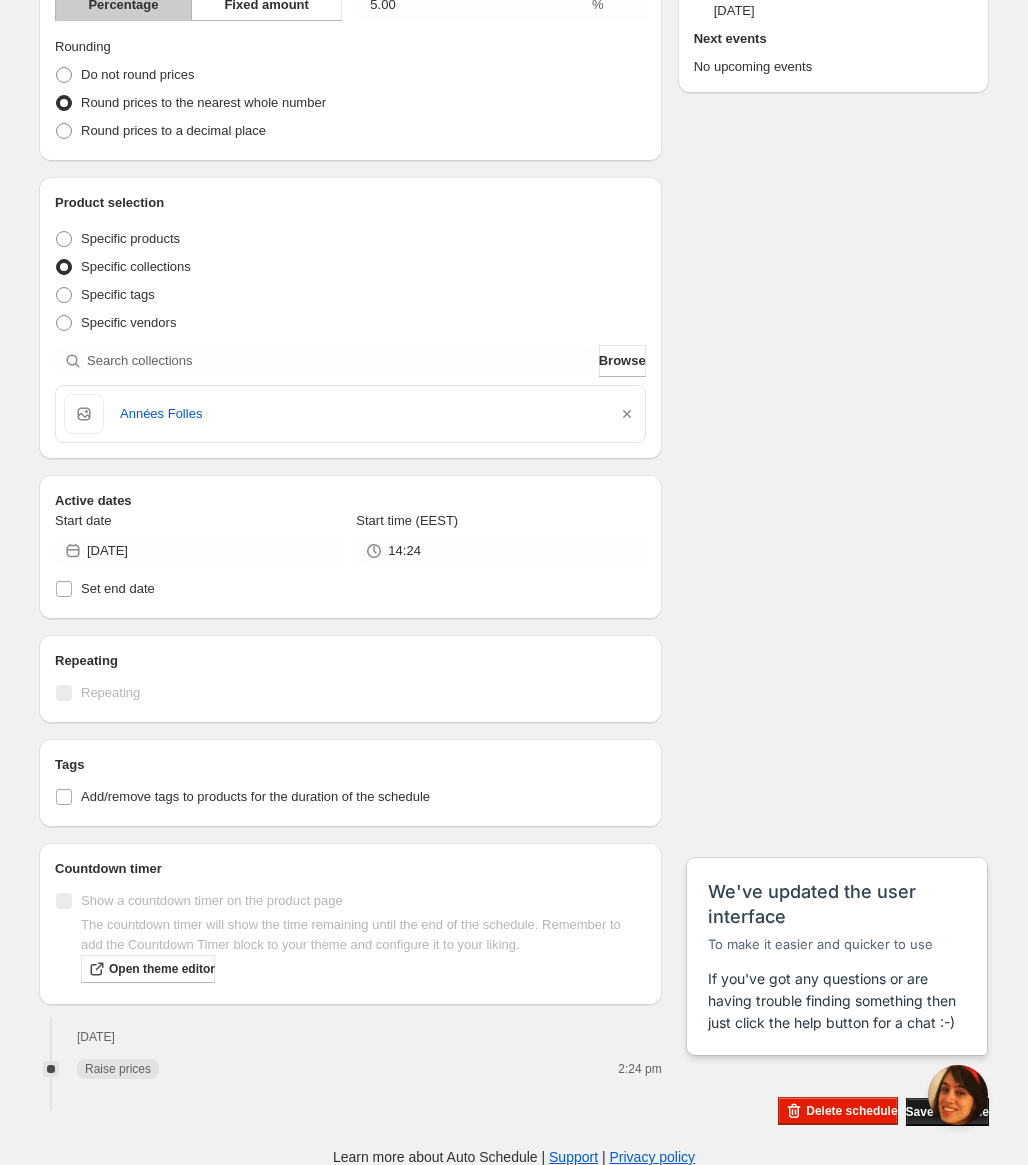 click on "Save schedule" at bounding box center (947, 1112) 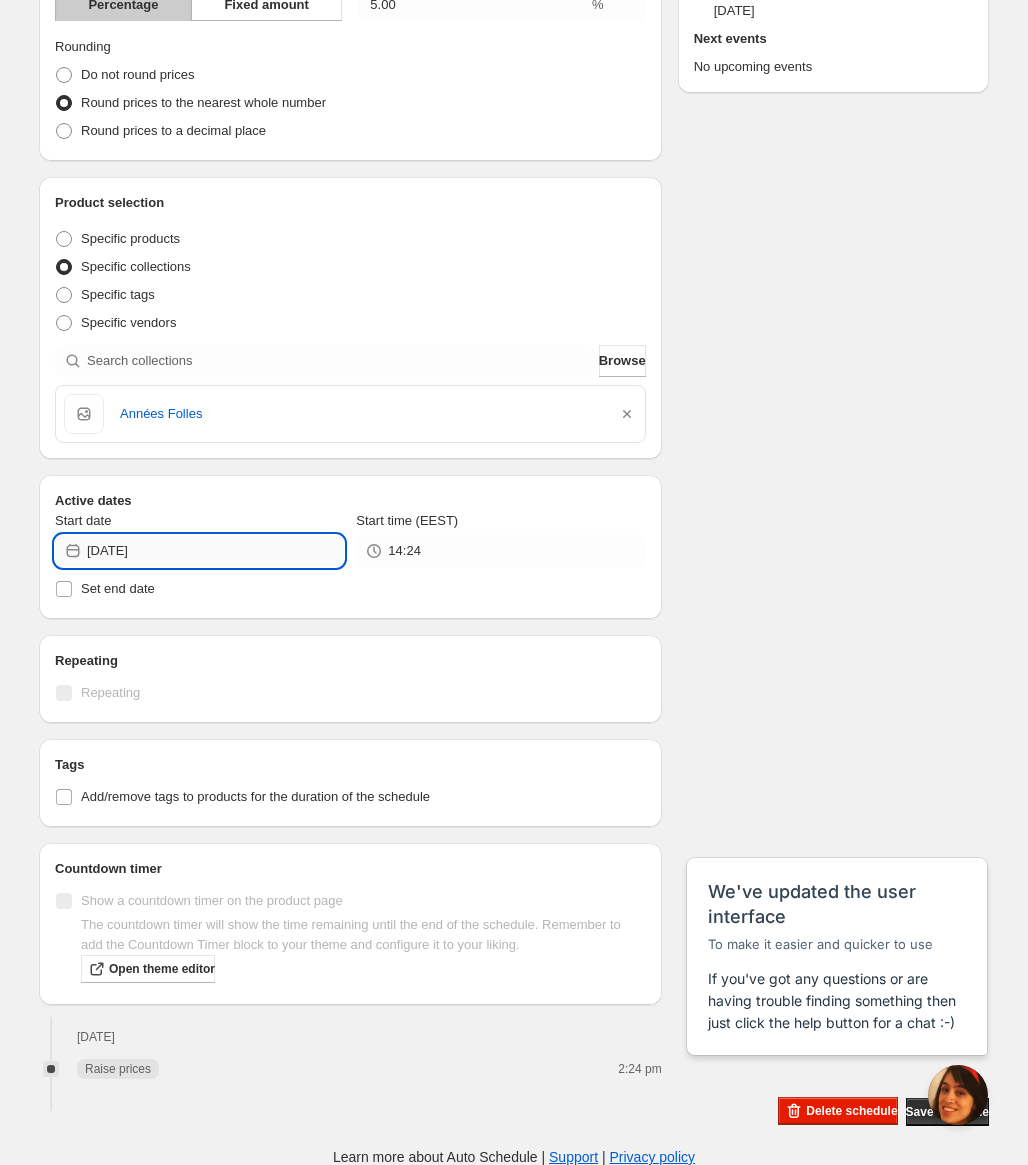 click on "2025-07-17" at bounding box center (215, 551) 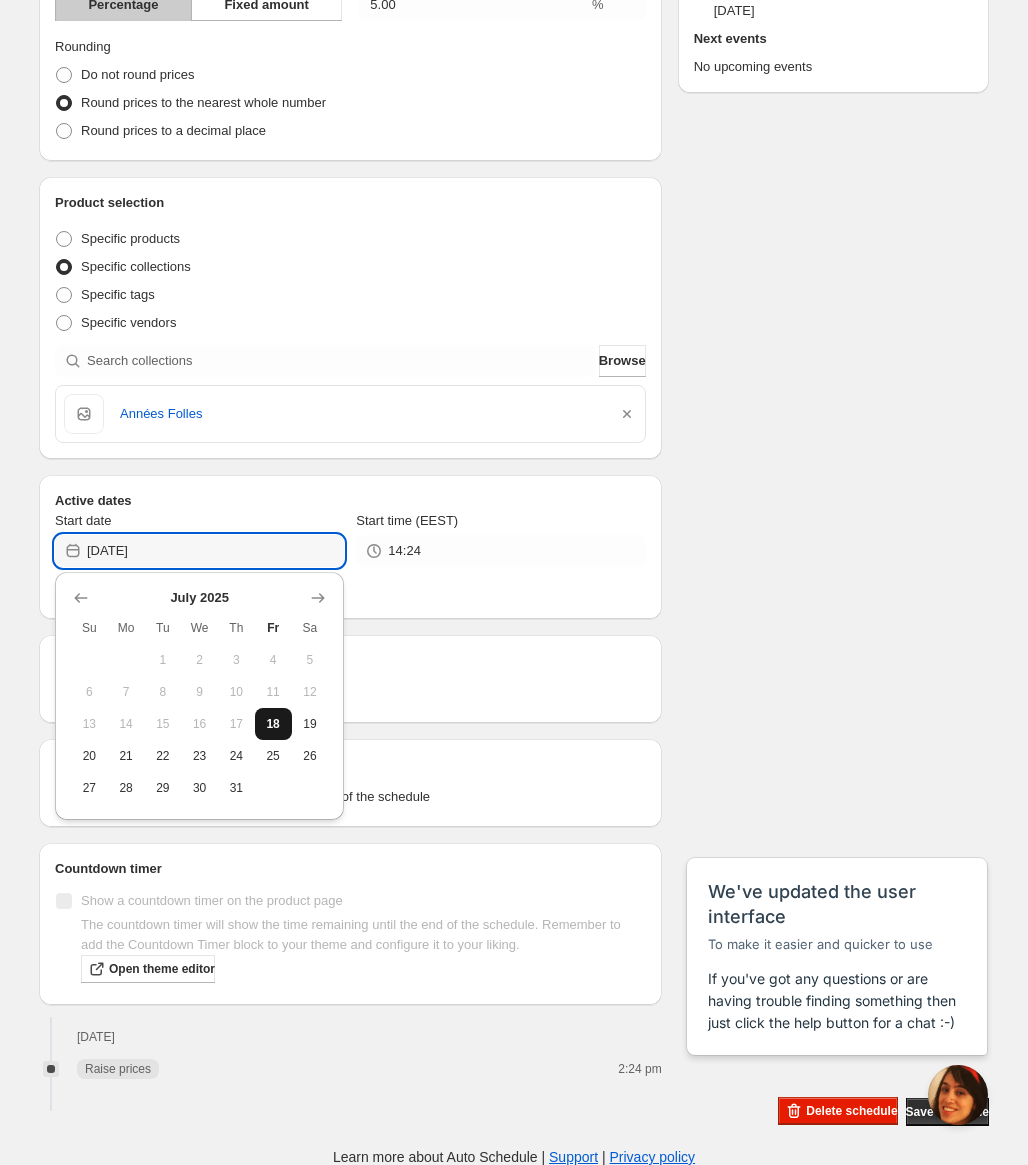 click on "18" at bounding box center (273, 724) 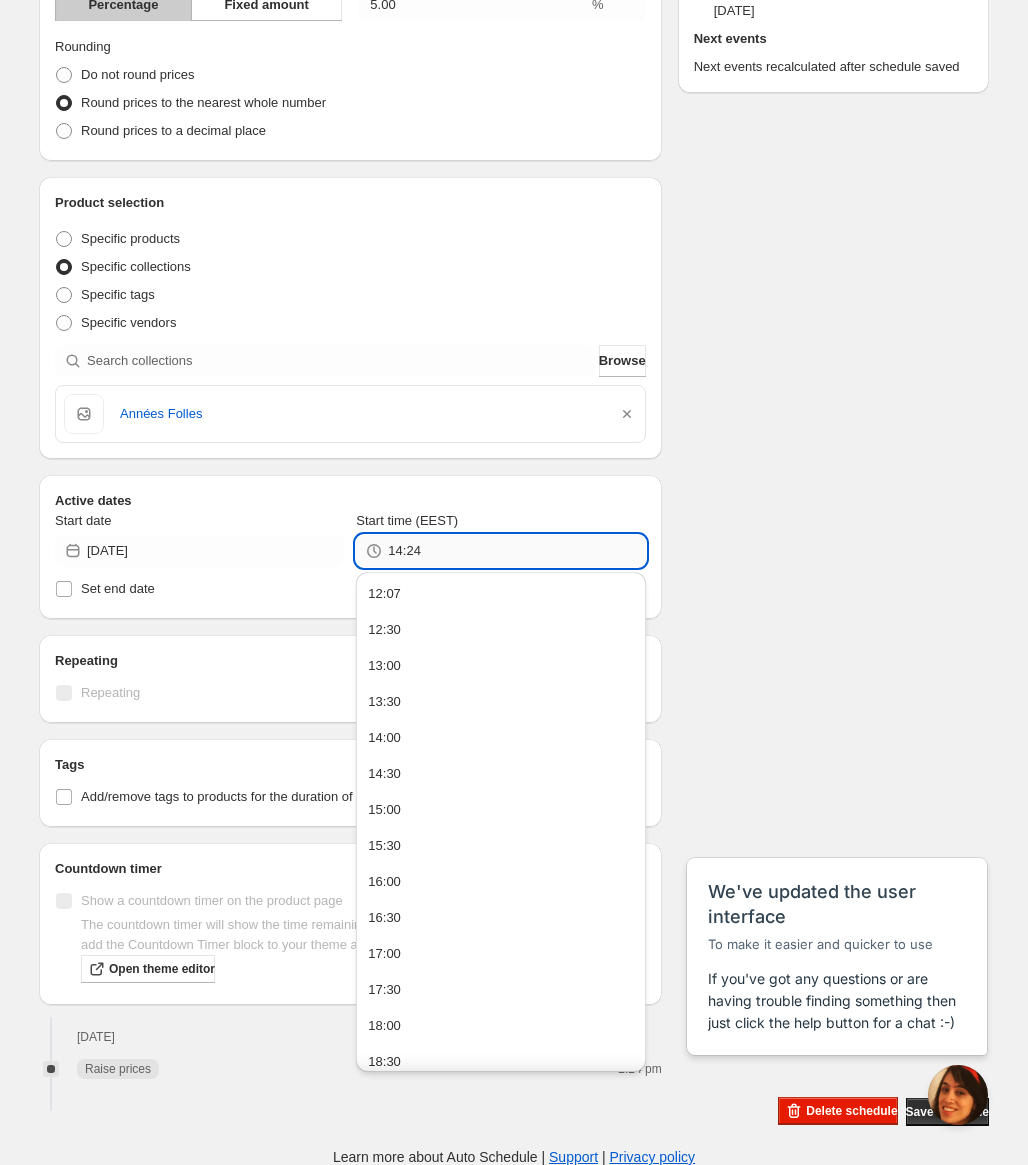 click on "14:24" at bounding box center [516, 551] 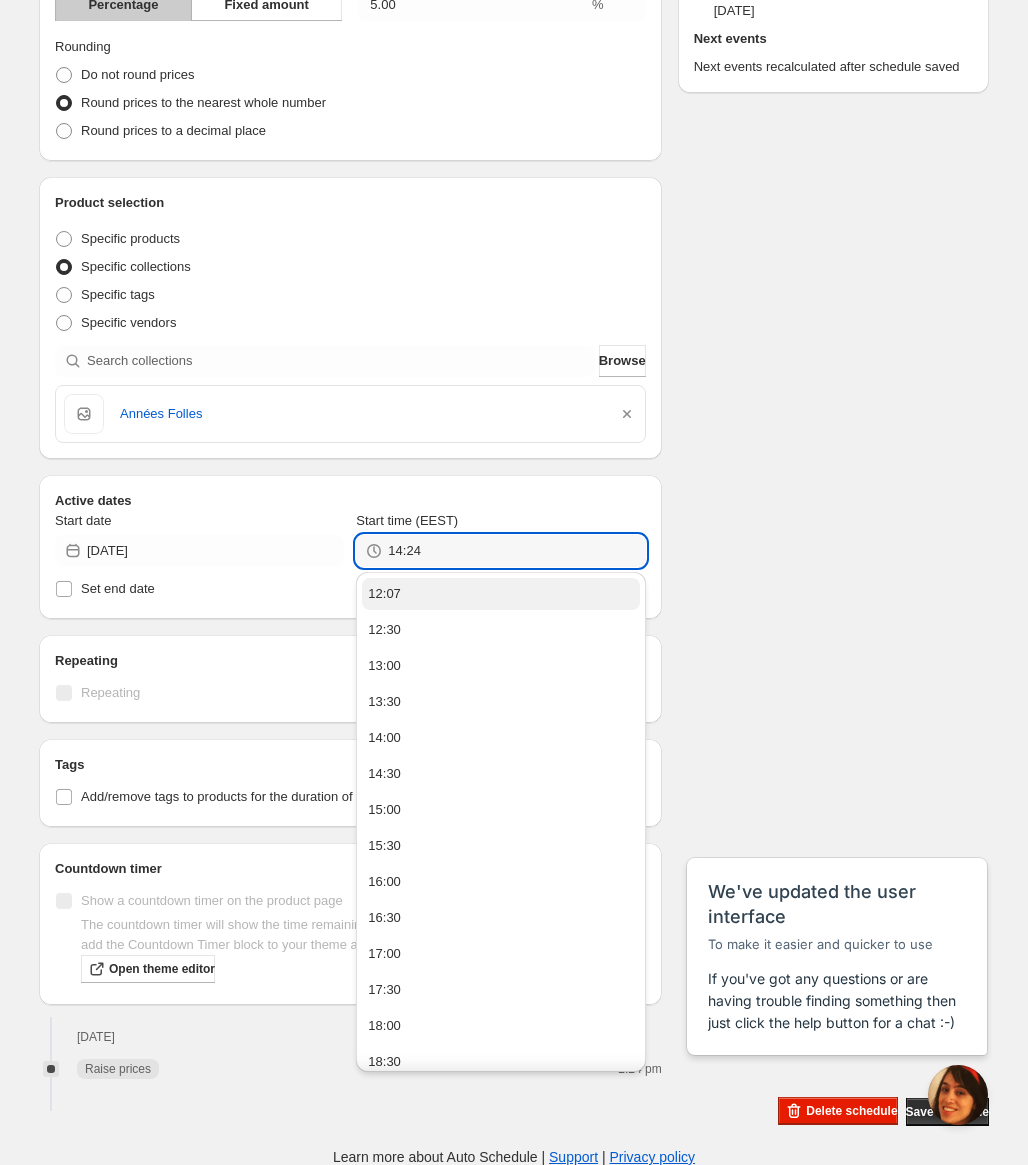 click on "12:07" at bounding box center (500, 594) 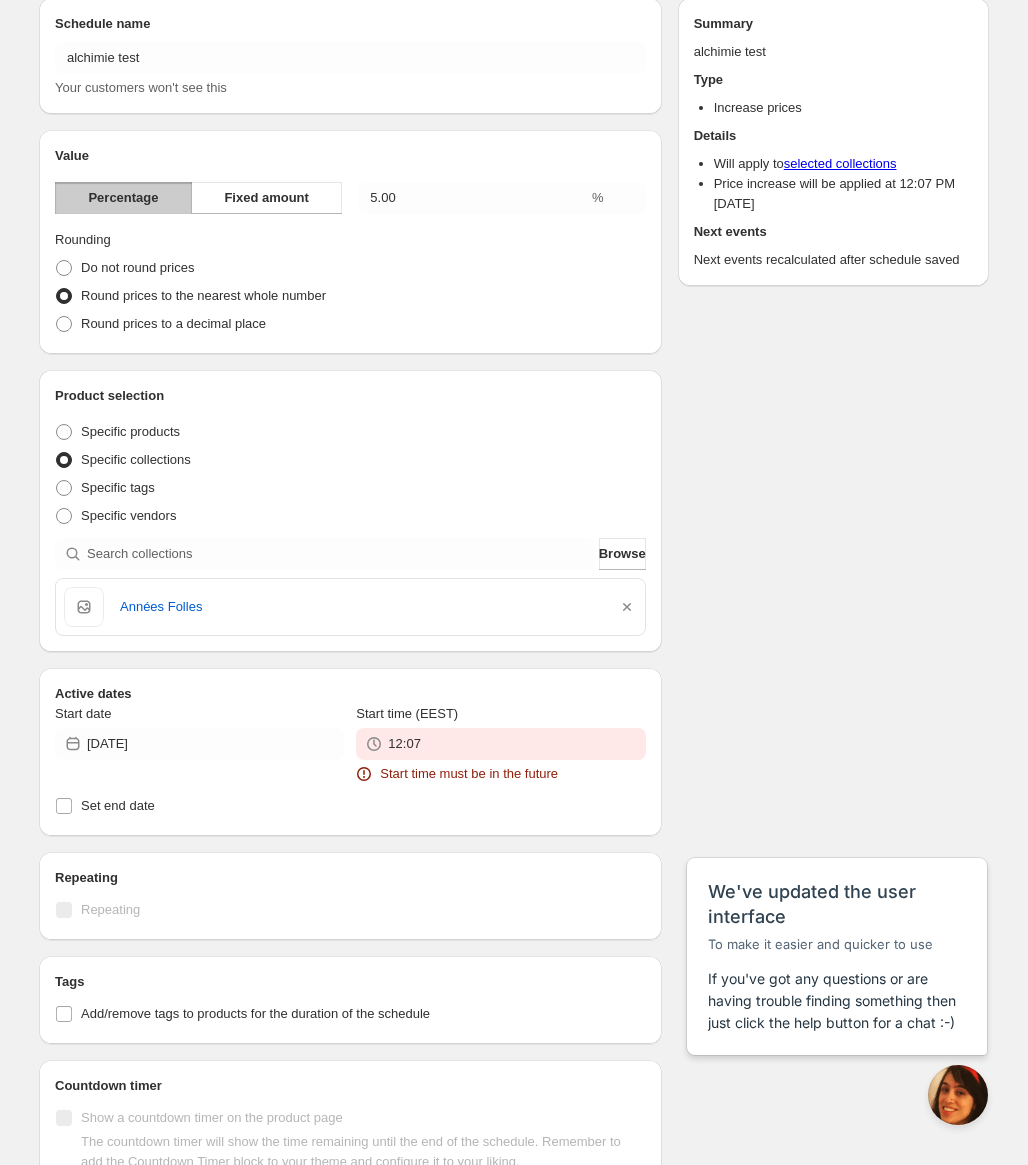 scroll, scrollTop: 71, scrollLeft: 0, axis: vertical 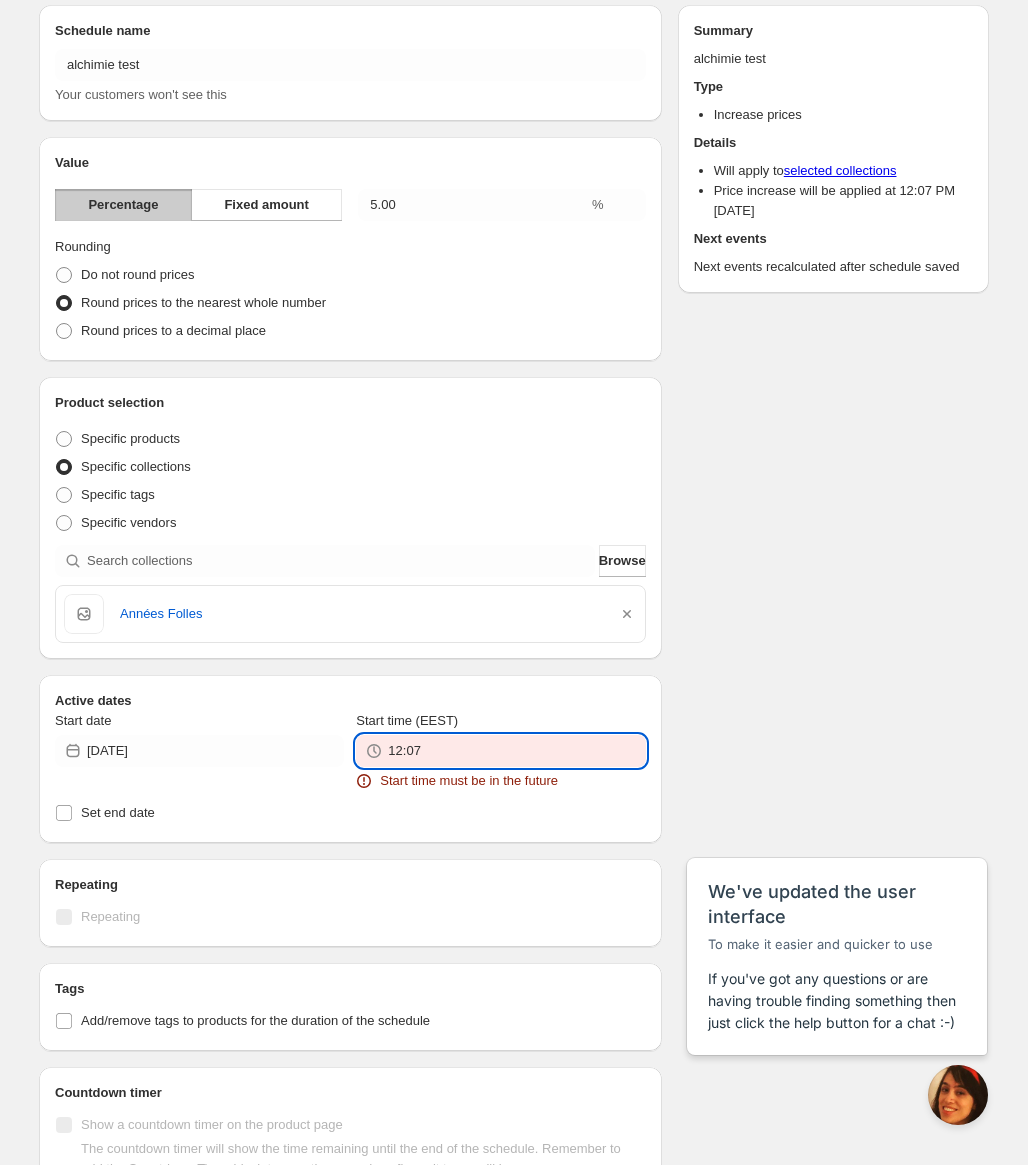 click on "12:07" at bounding box center [516, 751] 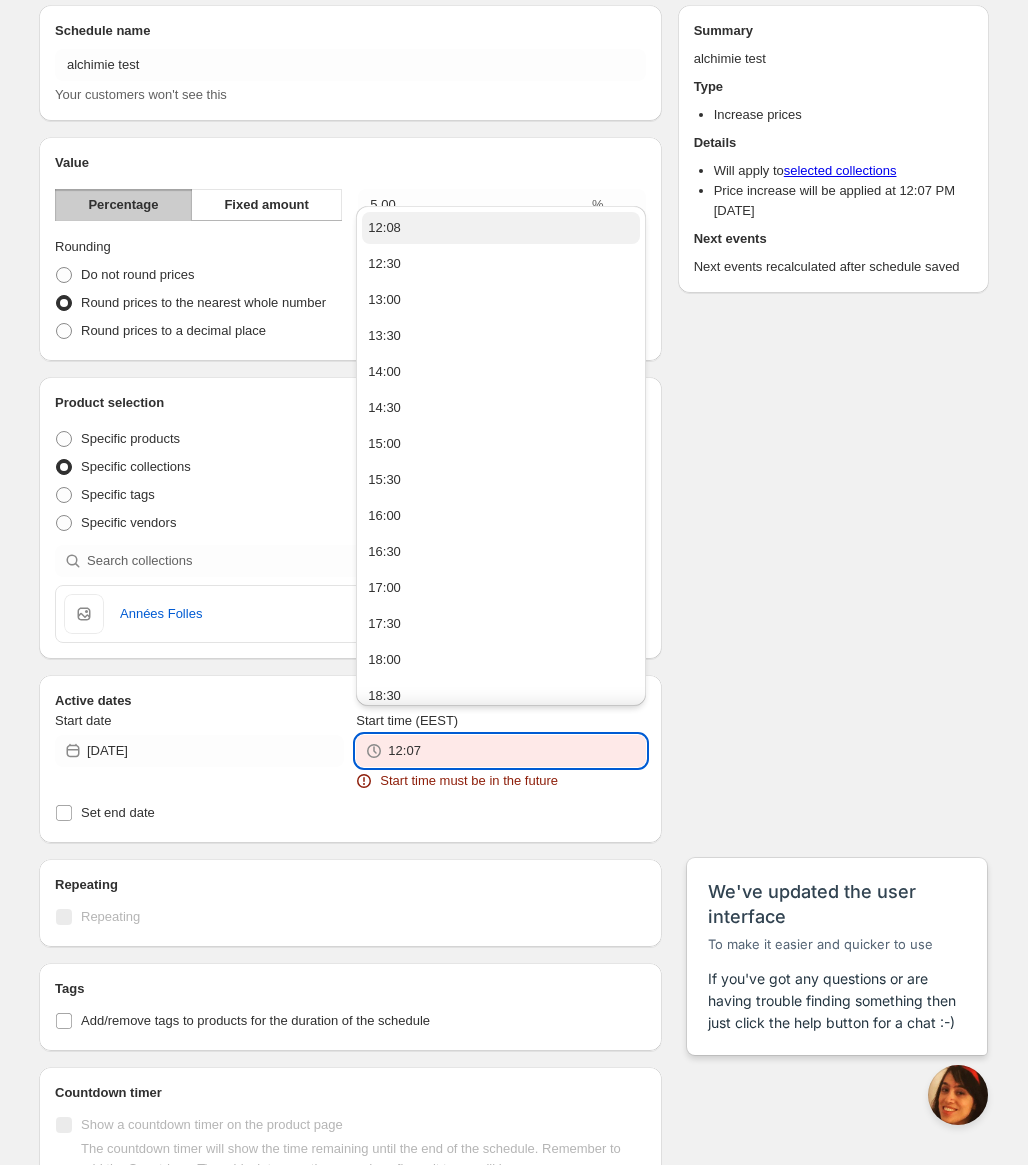 click on "12:08" at bounding box center [500, 228] 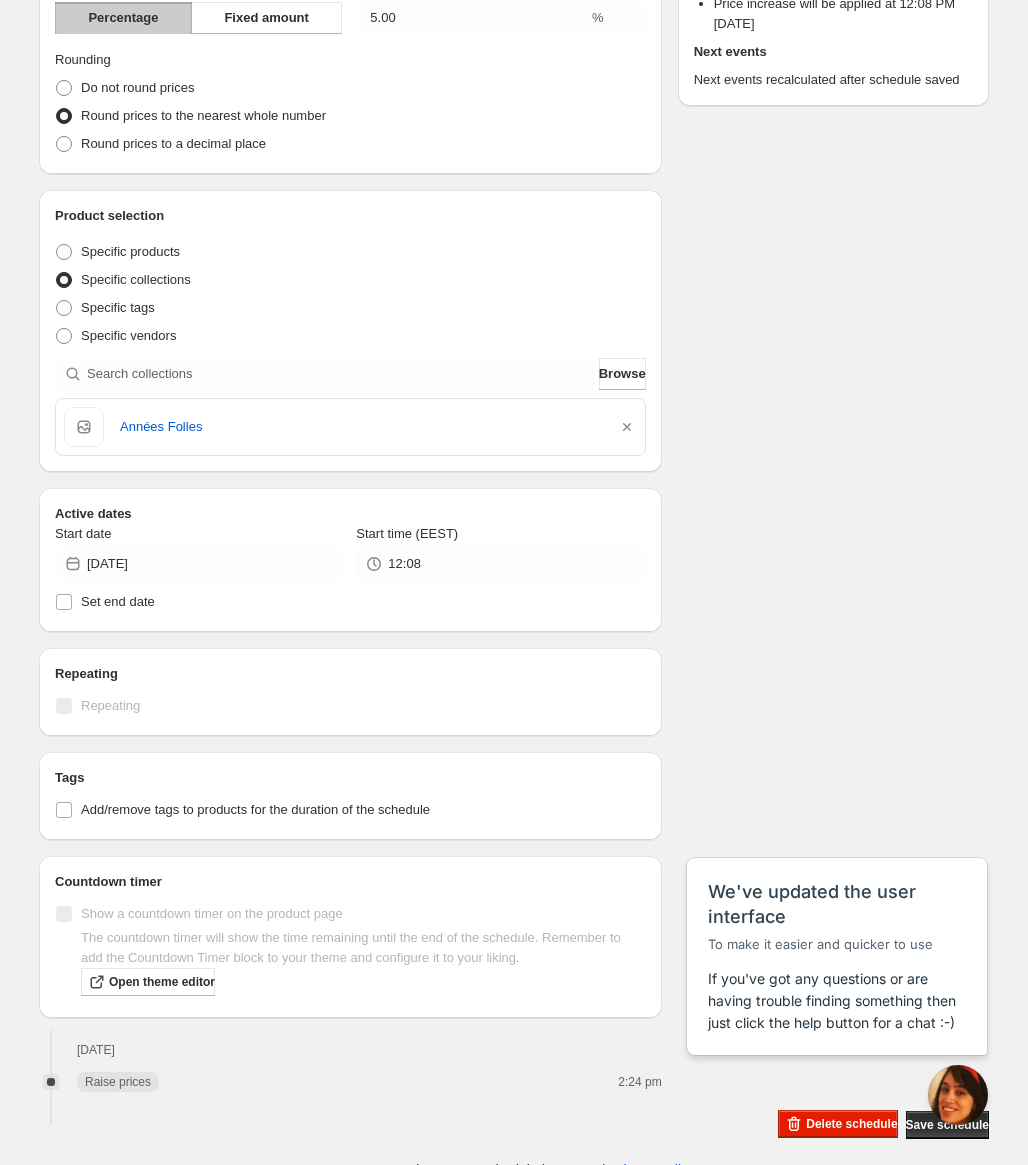 scroll, scrollTop: 271, scrollLeft: 0, axis: vertical 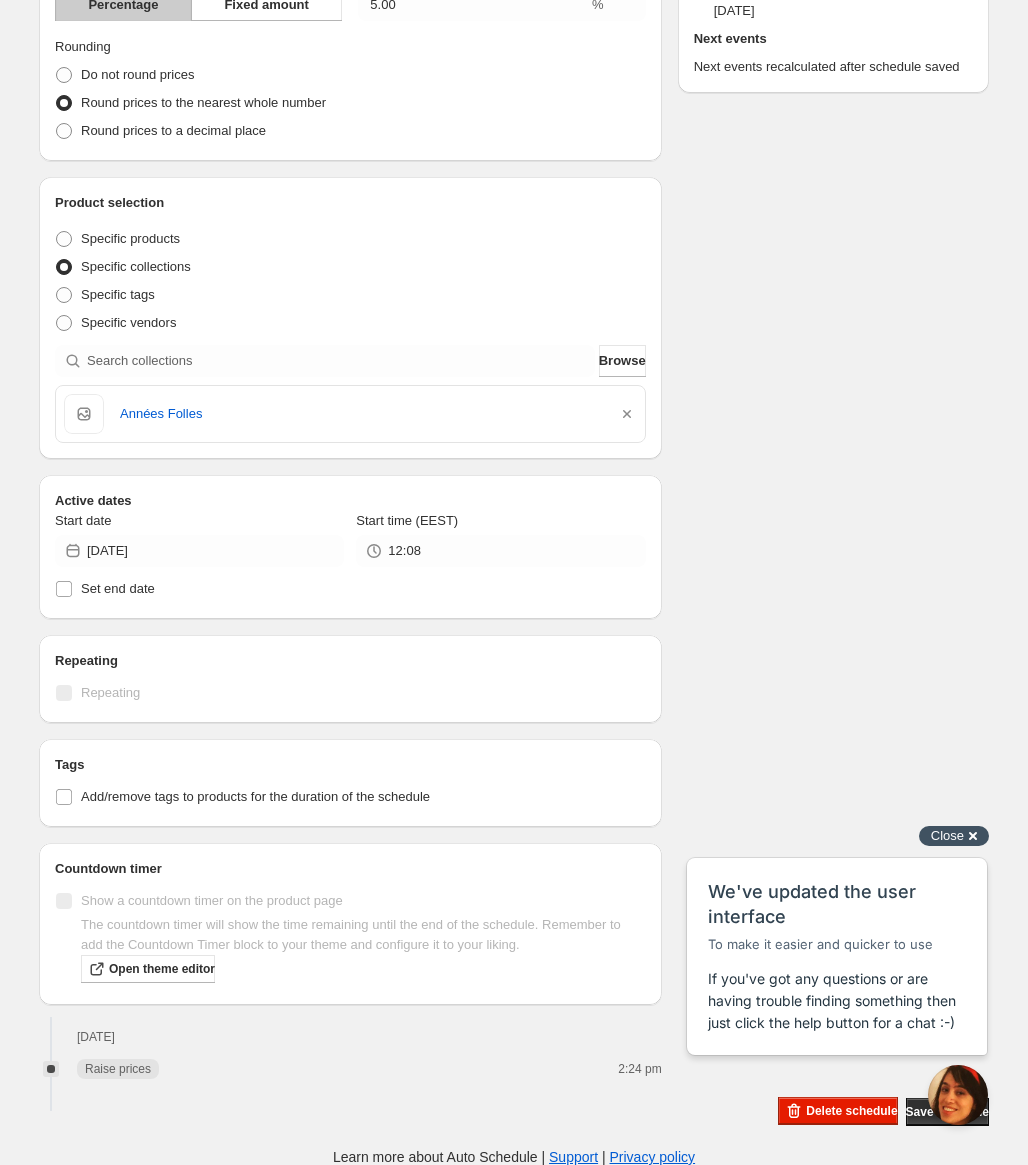 click on "Close" at bounding box center [947, 835] 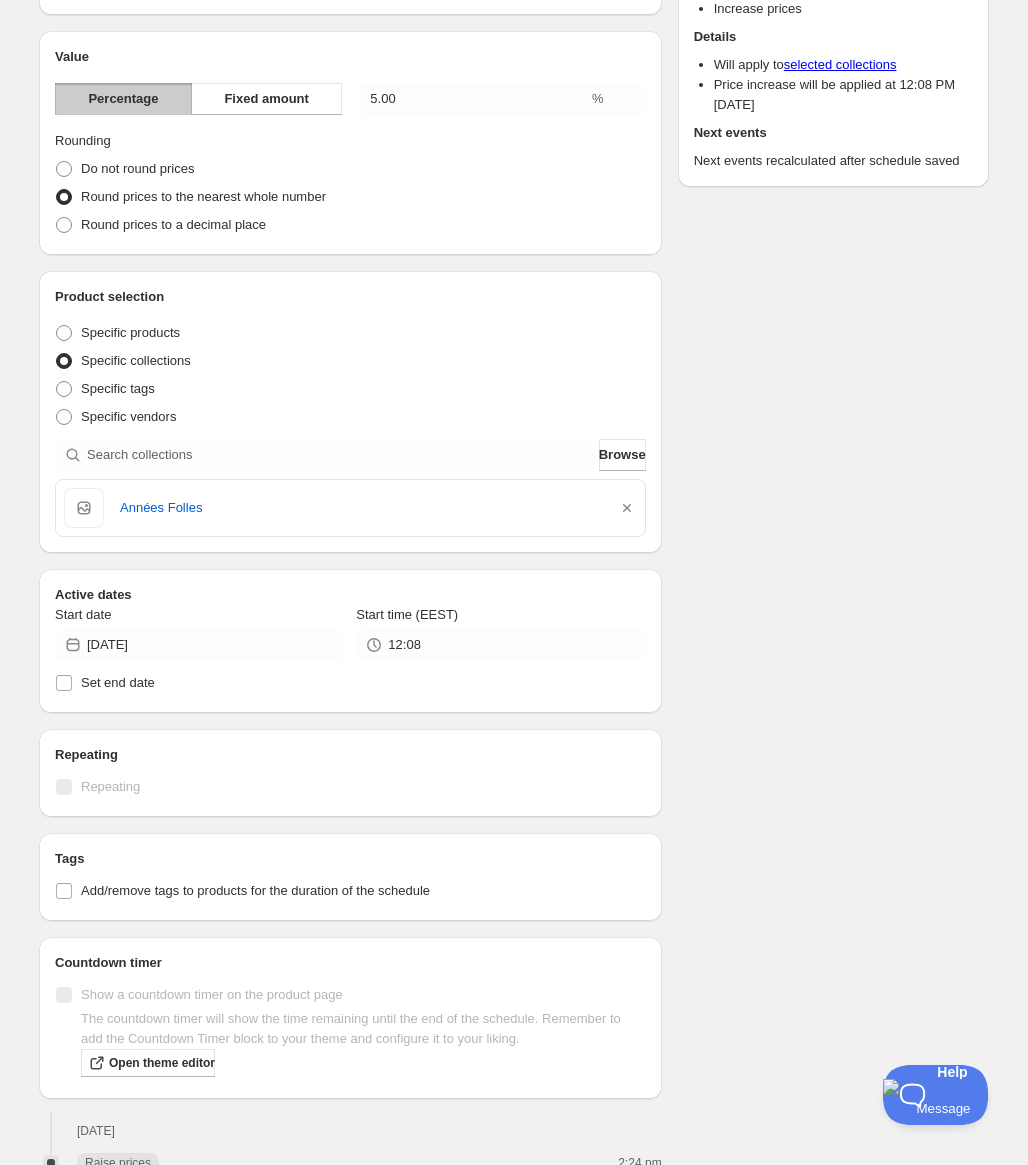 scroll, scrollTop: 71, scrollLeft: 0, axis: vertical 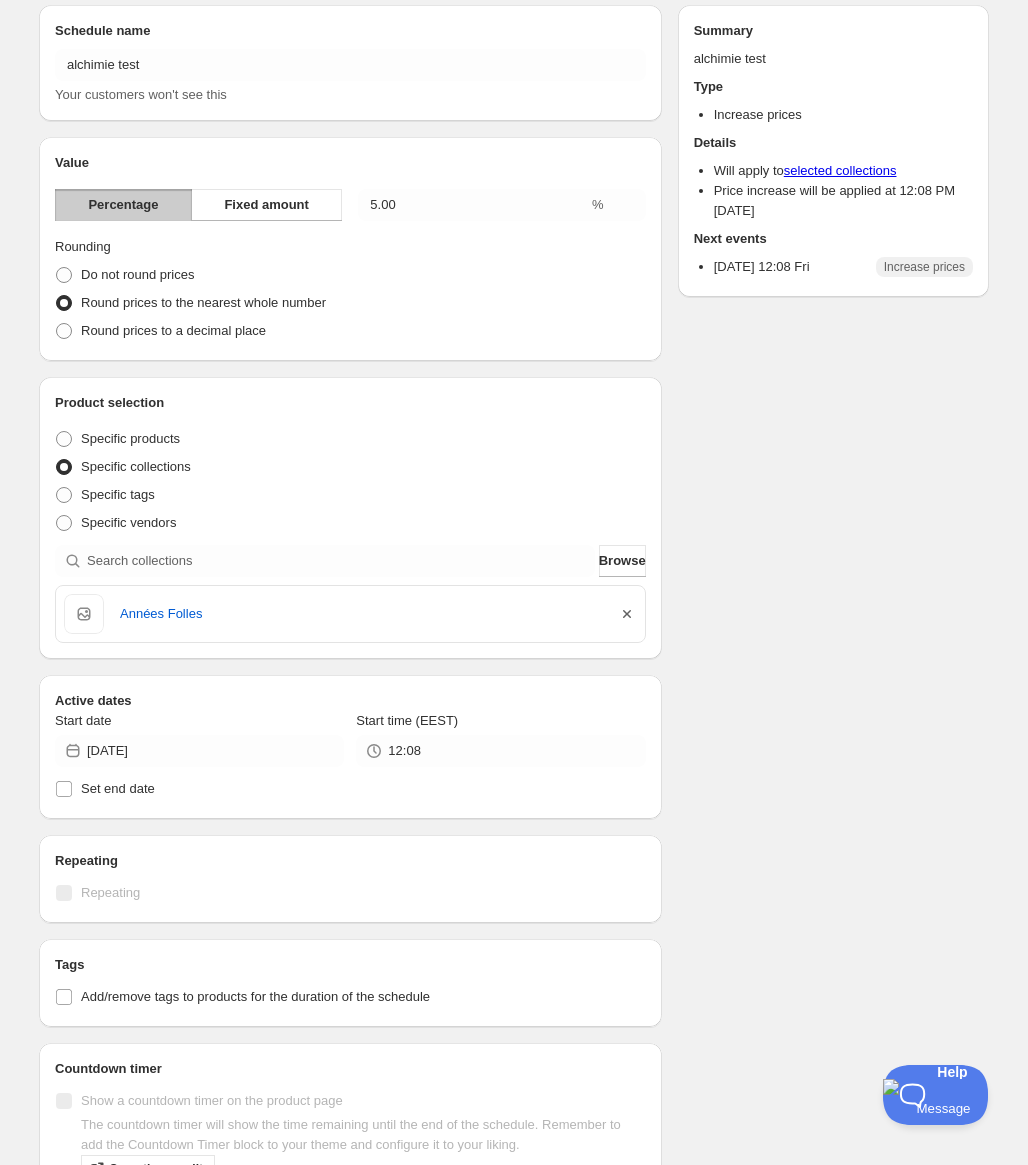 click 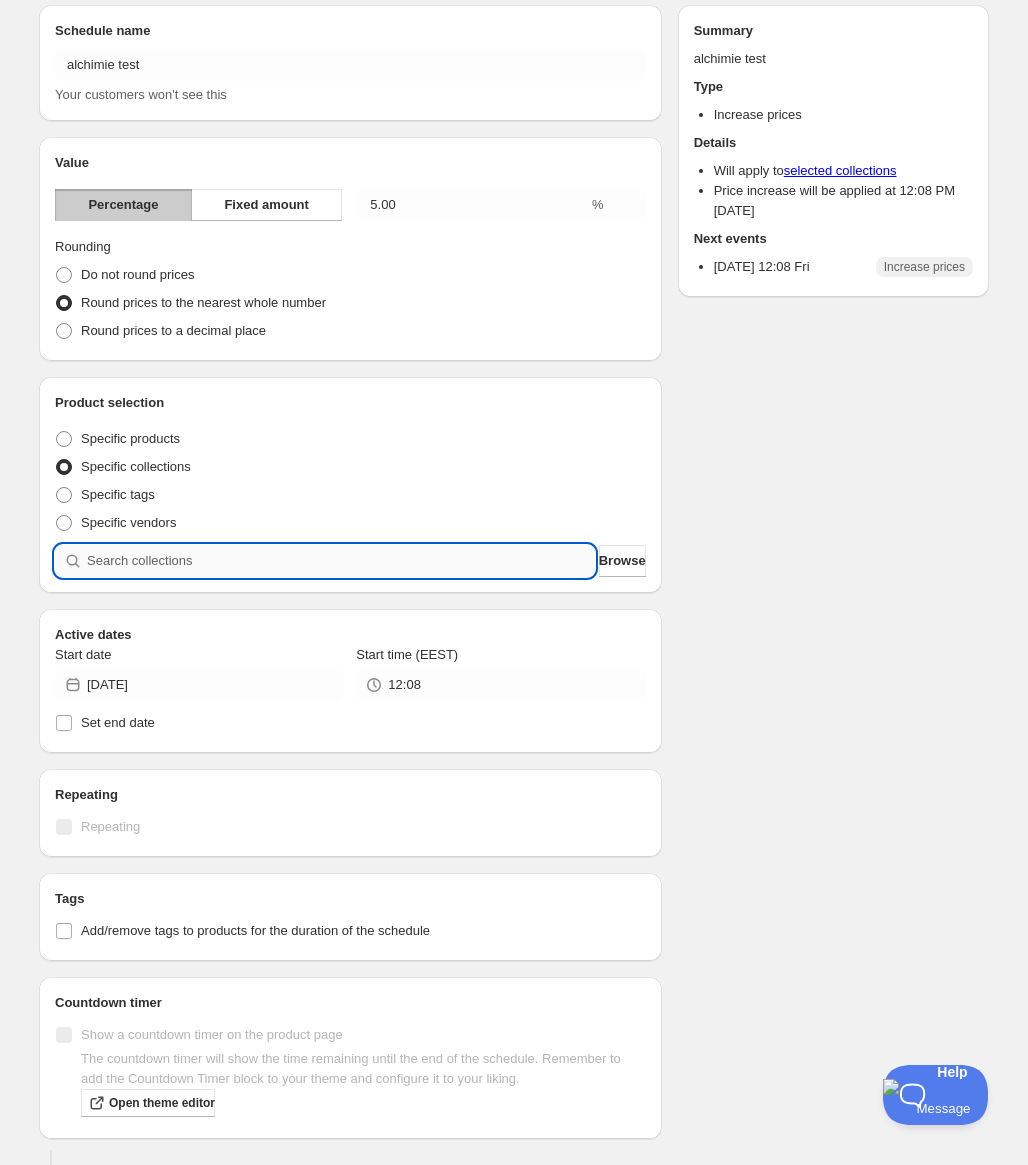 click at bounding box center (341, 561) 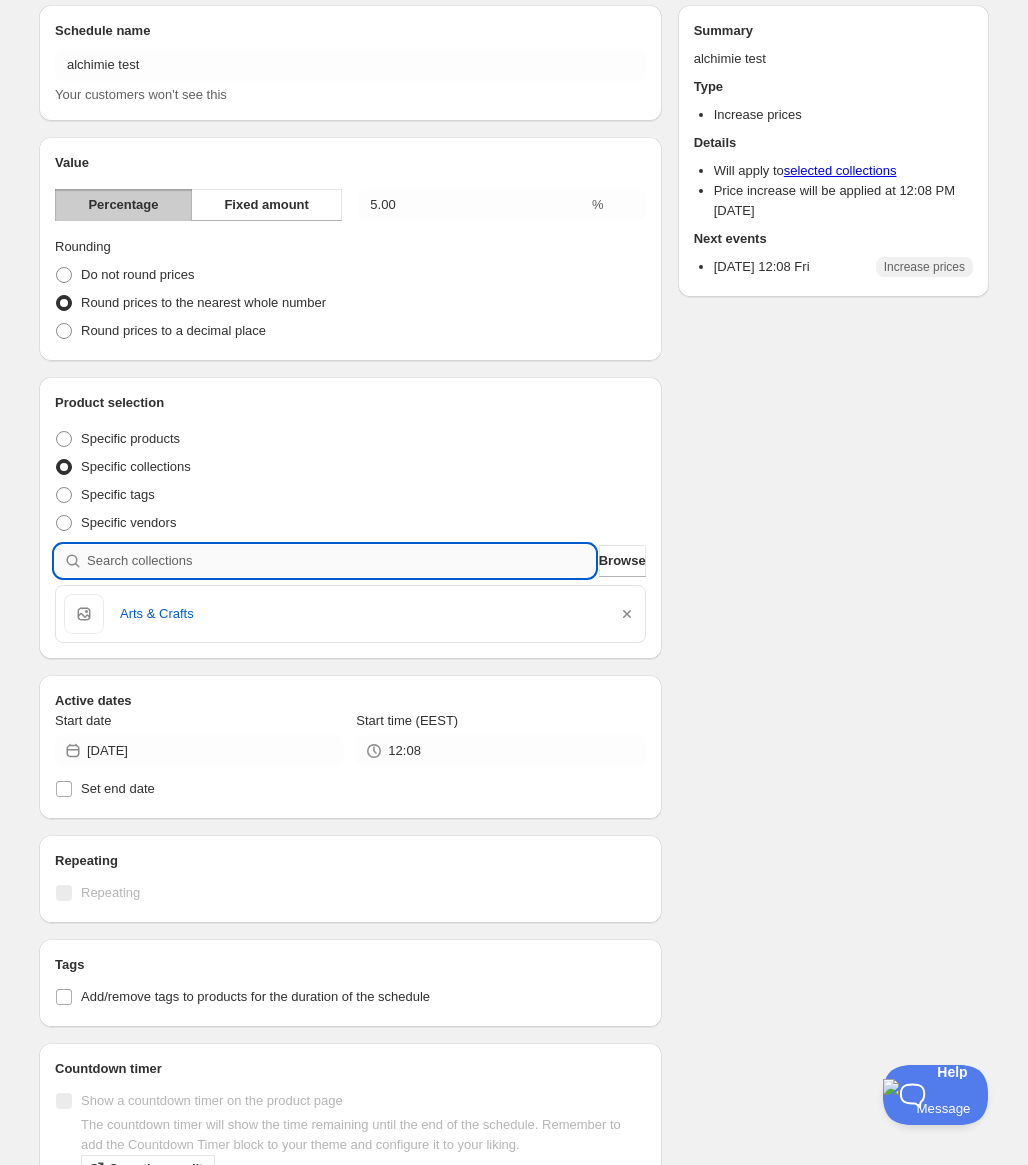 click at bounding box center [341, 561] 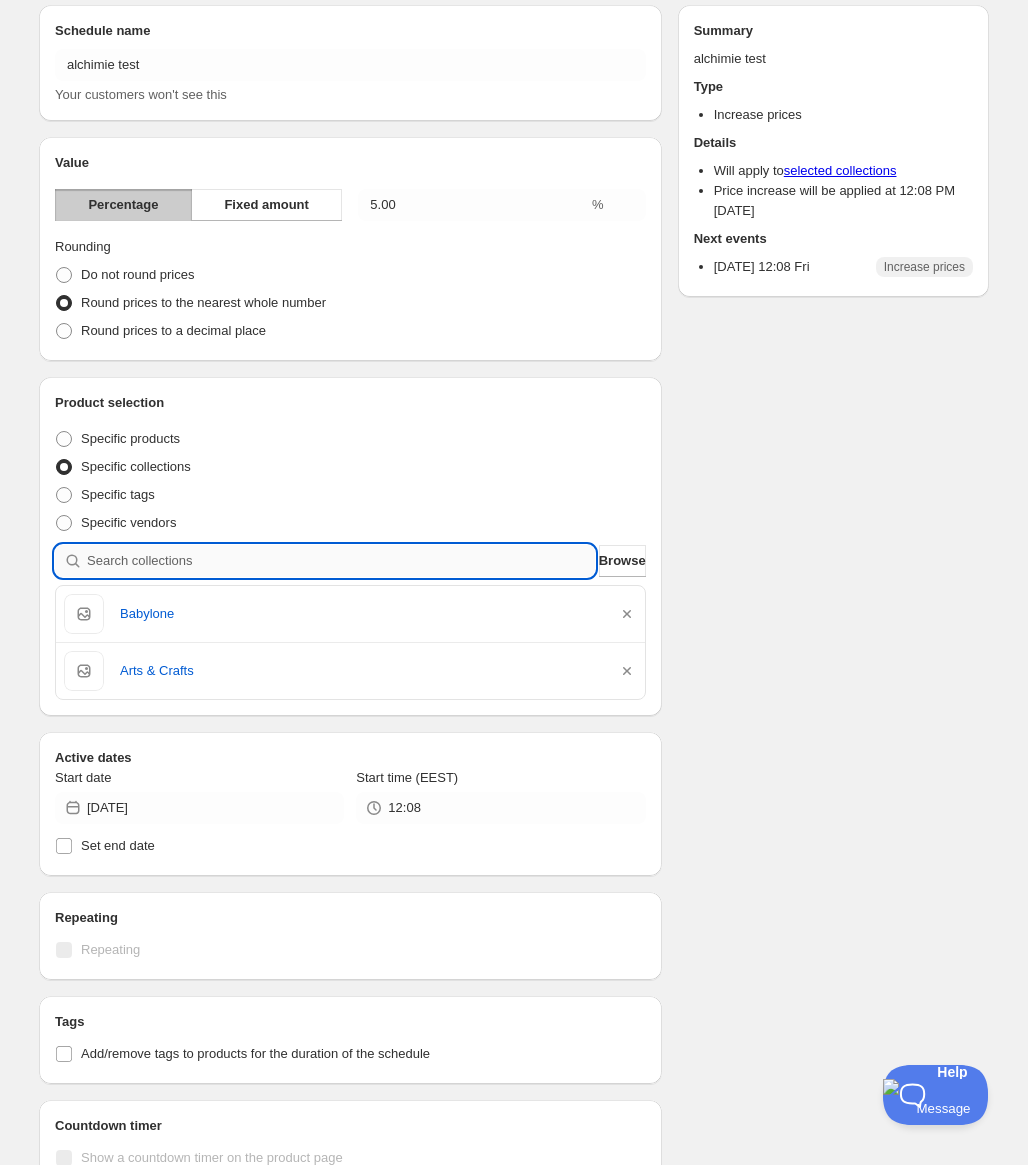 click at bounding box center [341, 561] 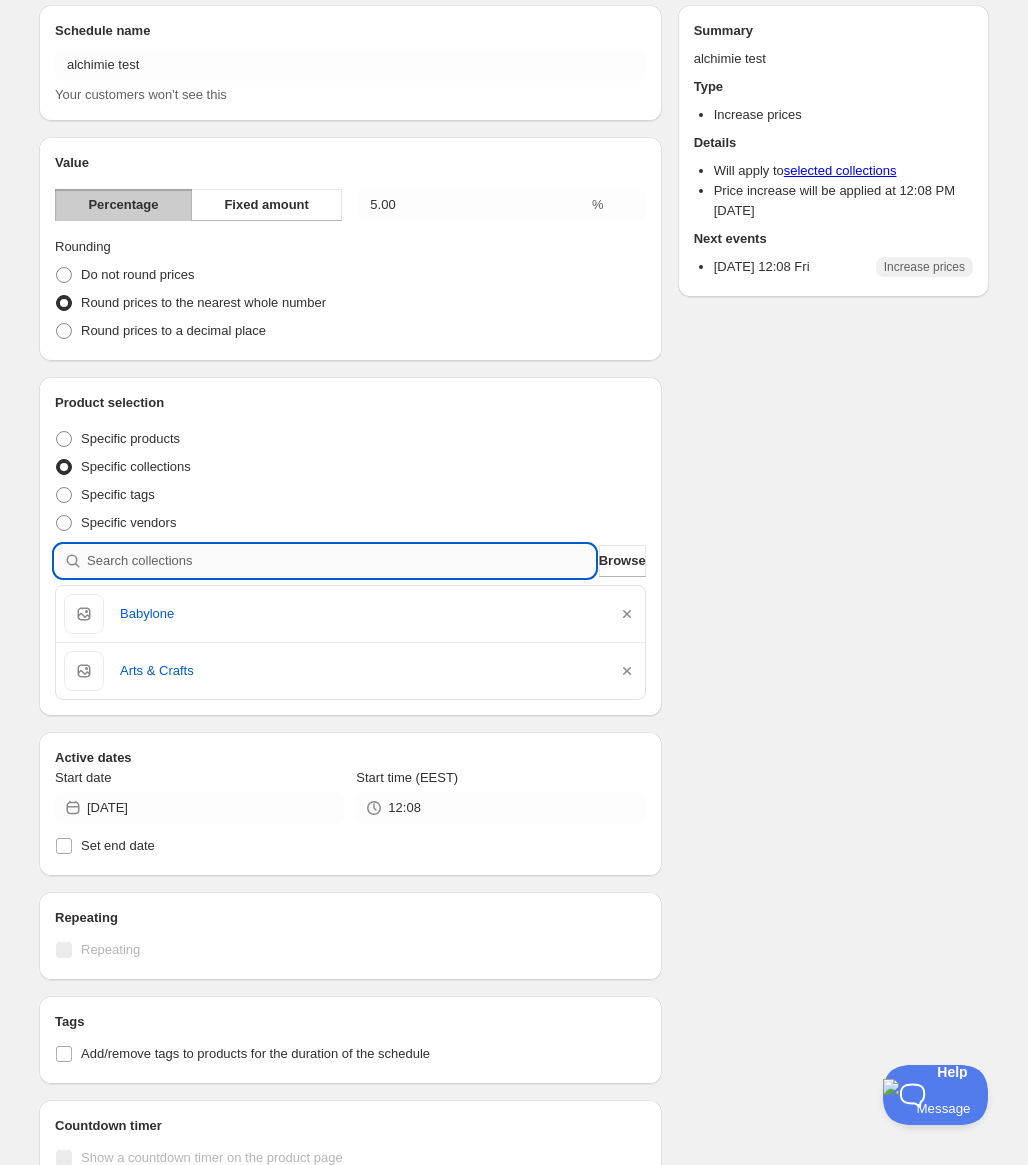 type on "b" 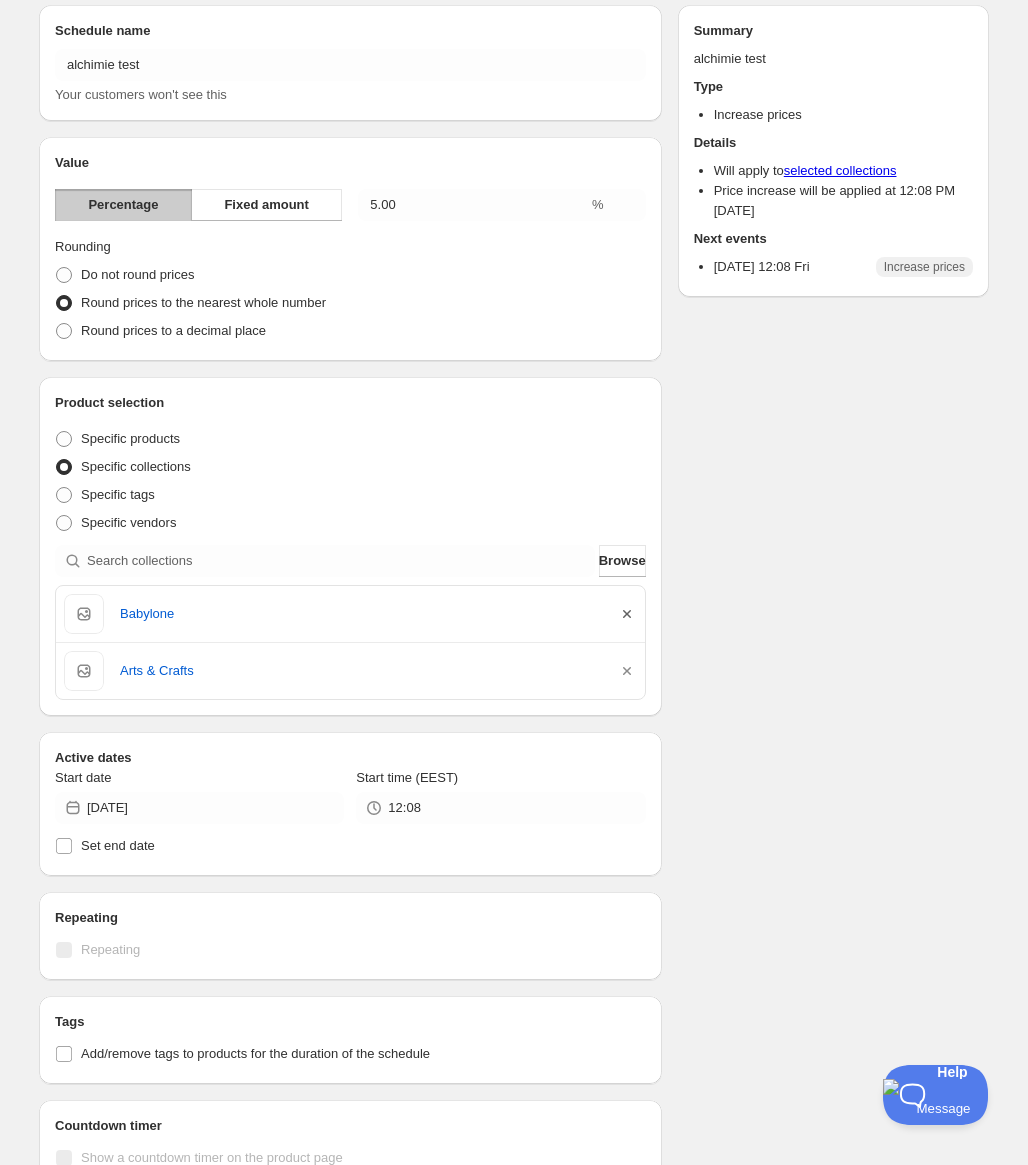 click 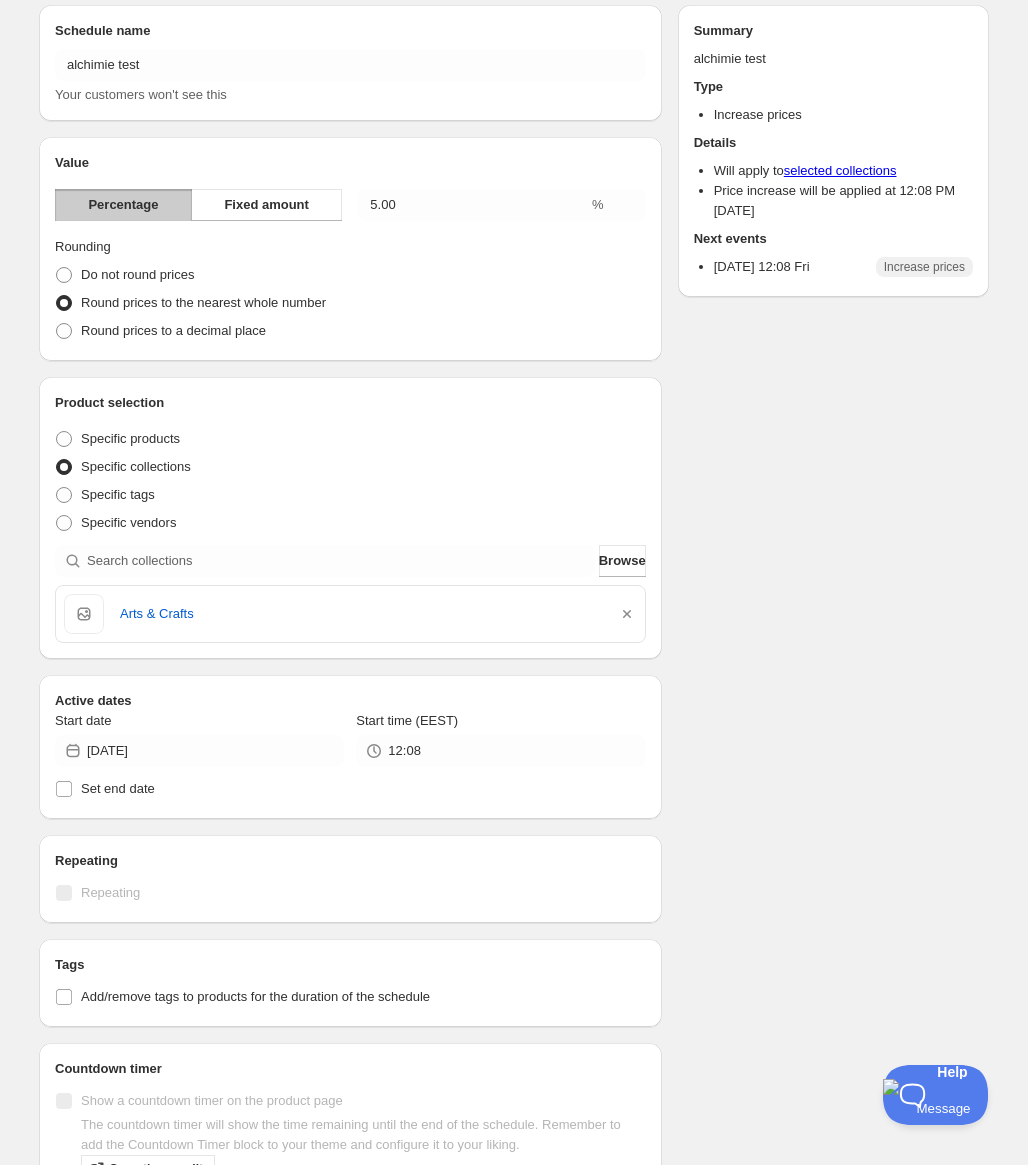 click 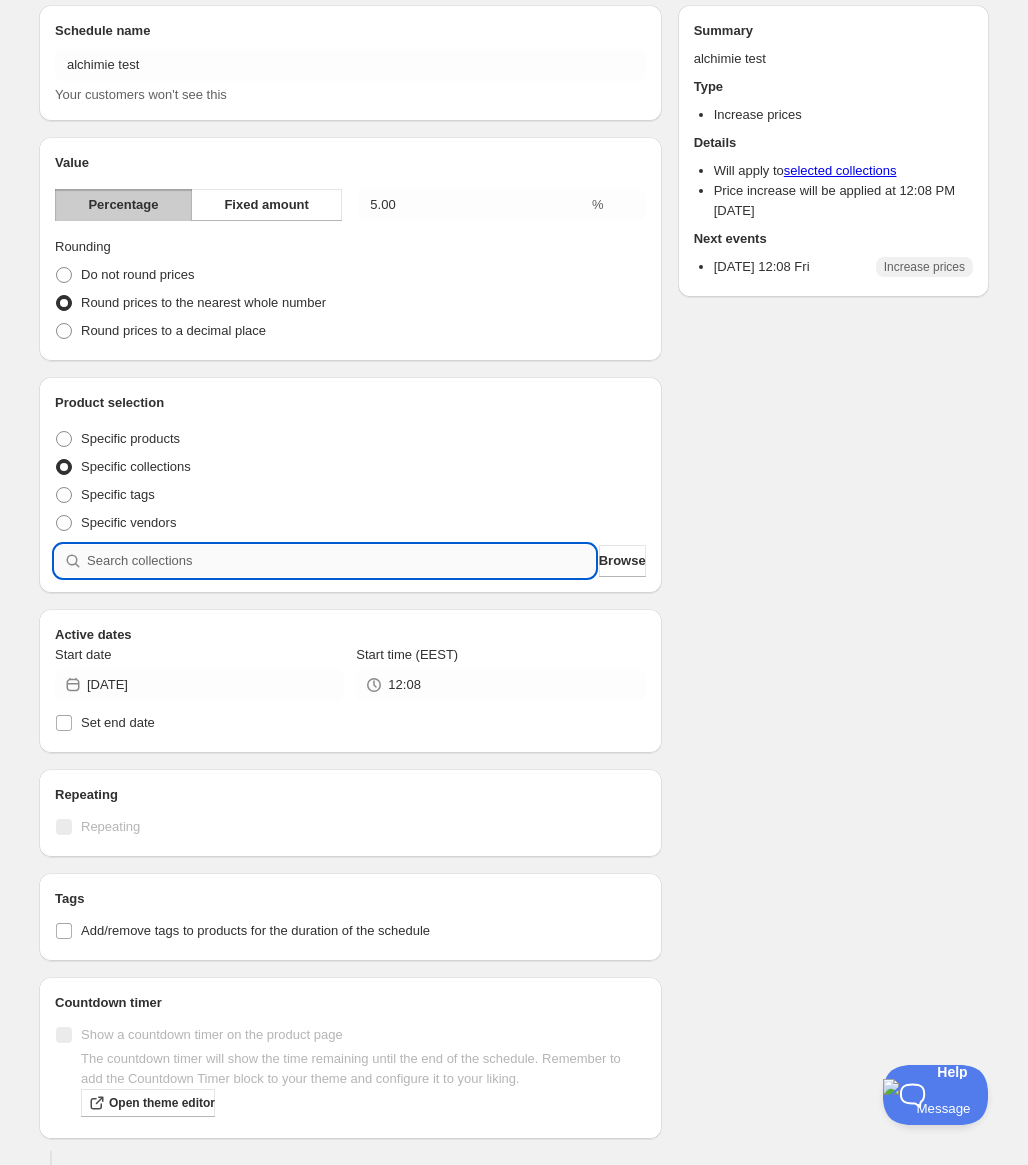 click at bounding box center (341, 561) 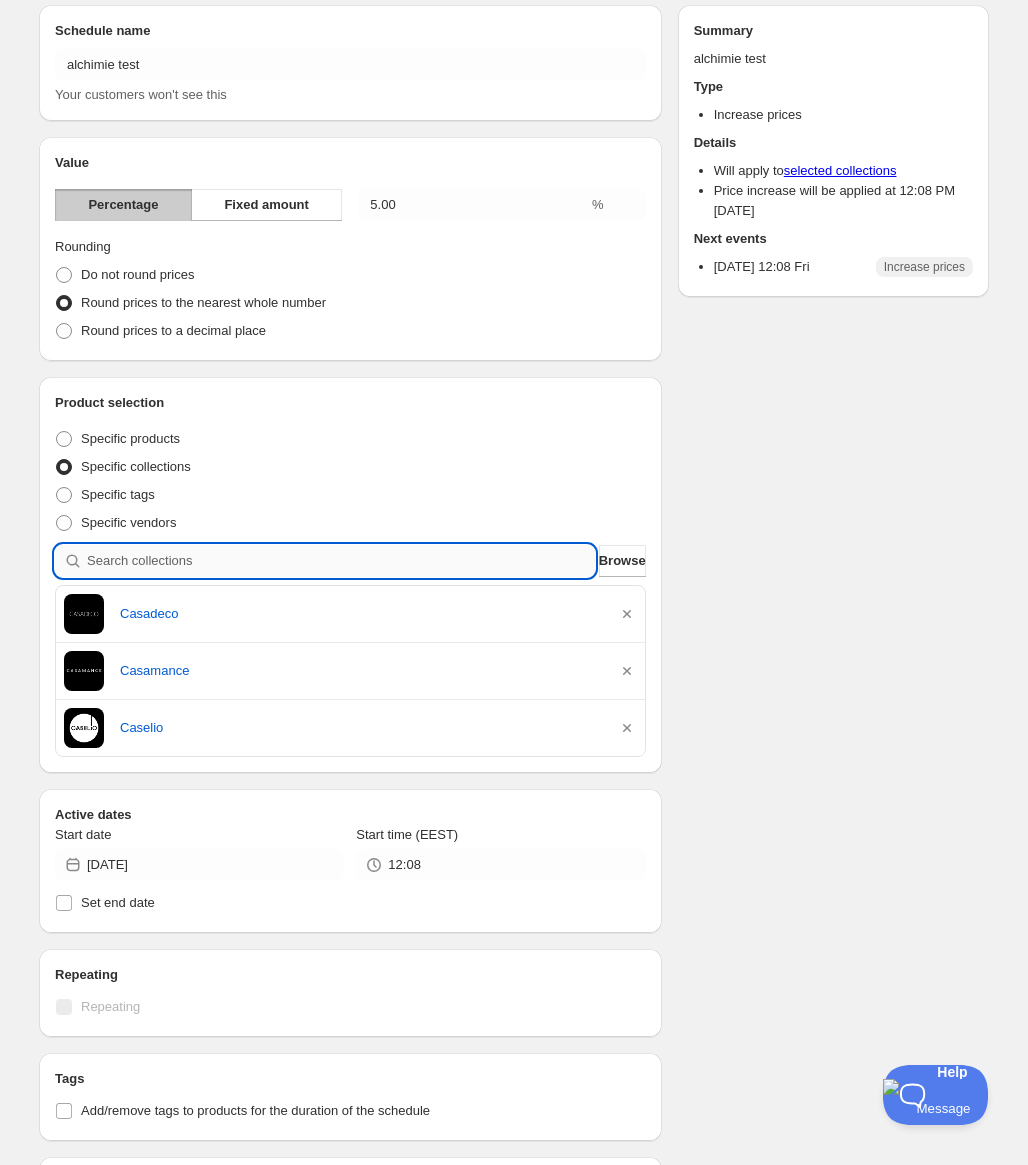 click at bounding box center [341, 561] 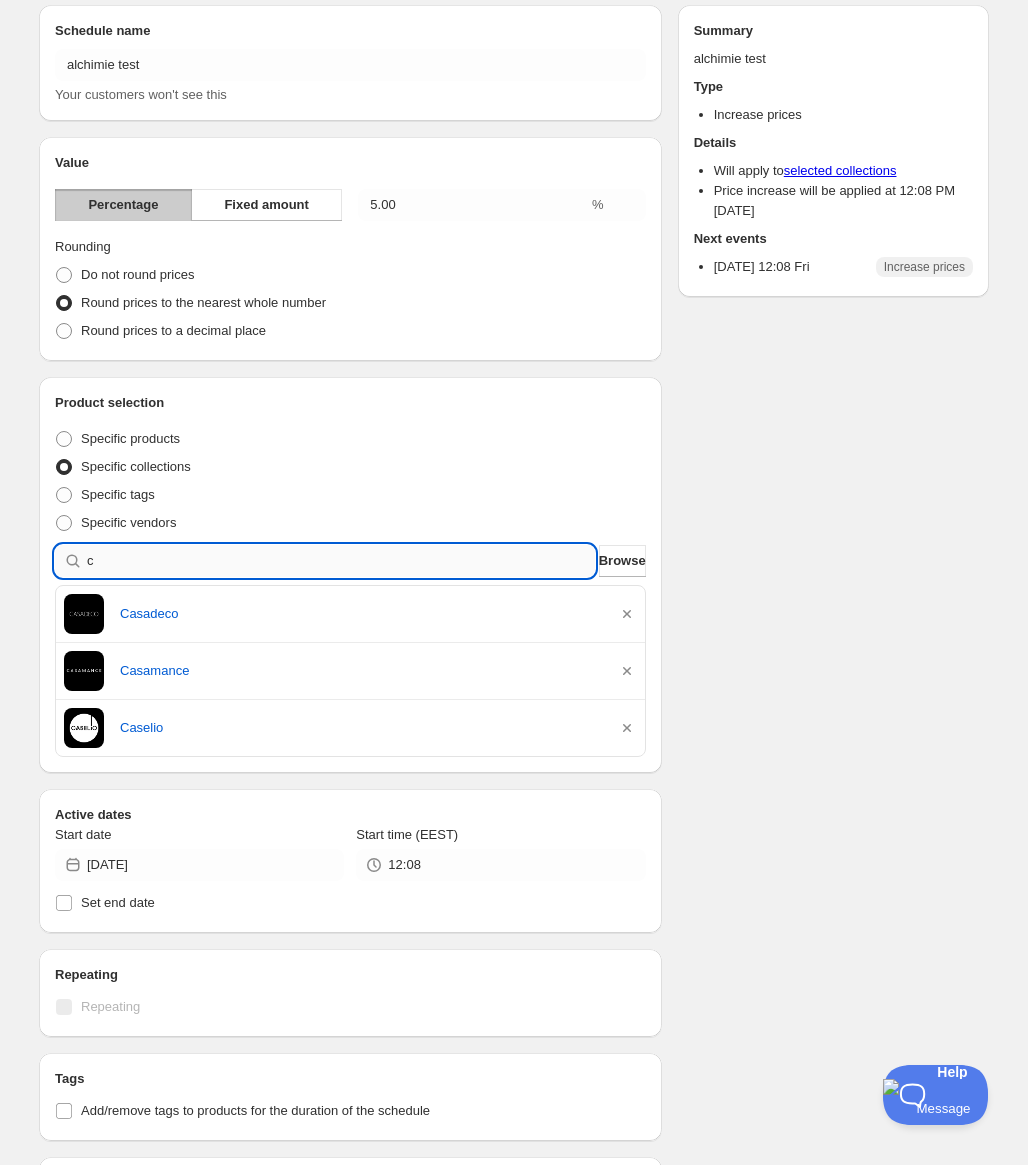 type 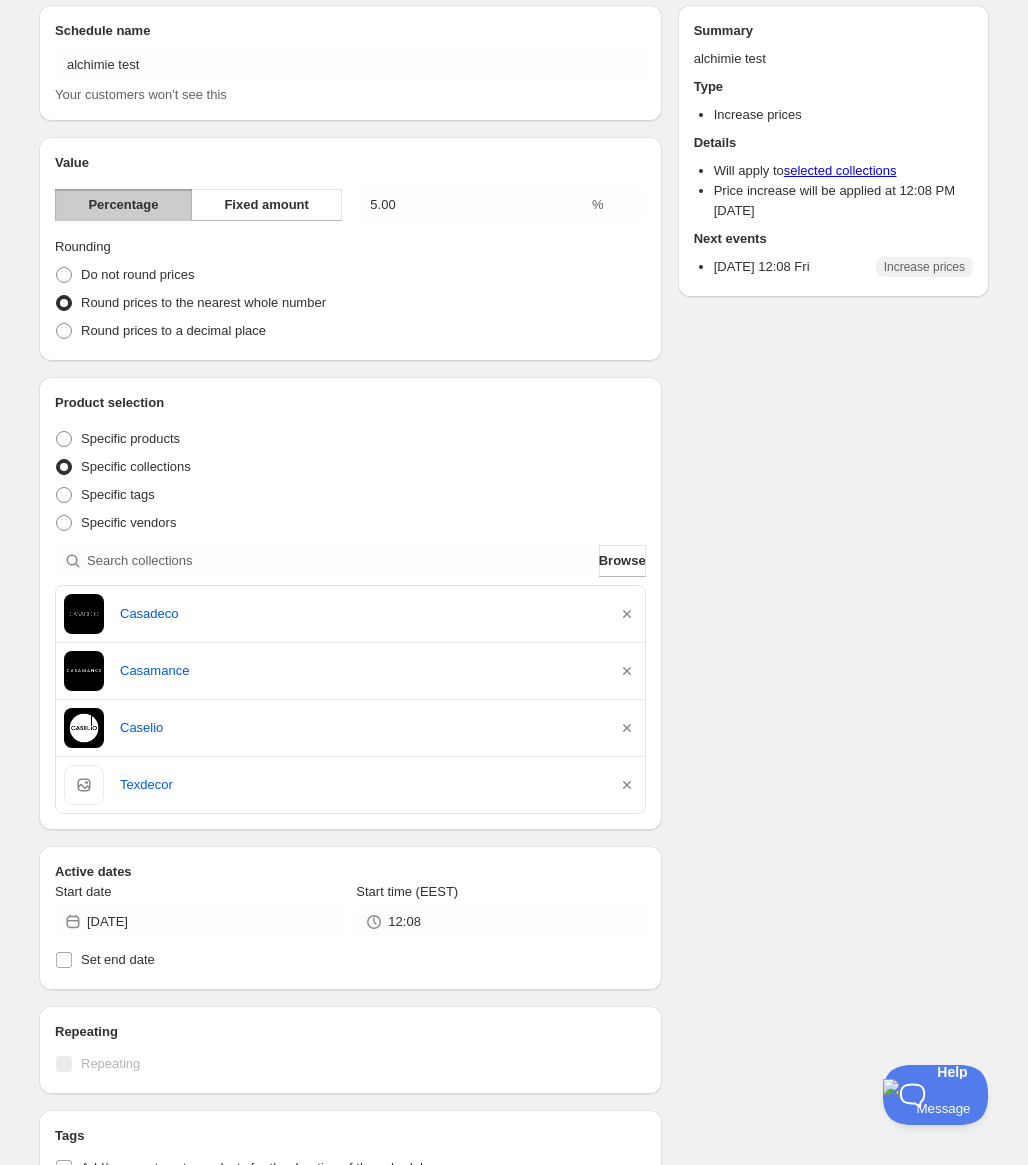 click on "Schedule name alchimie test Your customers won't see this Value Percentage Fixed amount 5.00 % Rounding Do not round prices Round prices to the nearest whole number Round prices to a decimal place Product selection Entity type Specific products Specific collections Specific tags Specific vendors Browse Casadeco Casamance Caselio Texdecor Active dates Start date 2025-07-18 Start time (EEST) 12:08 Set end date Repeating Repeating Ok Cancel Every 1 Date range Days Weeks Months Years Days Ends Never On specific date After a number of occurances Tags Add/remove tags to products for the duration of the schedule Countdown timer Show a countdown timer on the product page The countdown timer will show the time remaining until the end of the schedule. Remember to add the Countdown Timer block to your theme and configure it to your liking. Open theme editor   17 July 2025   Raise prices 2:24 pm Summary alchimie test Type Increase prices Details Will apply to  selected collections Next events 2025/07/18 12:08 Fri" at bounding box center [506, 743] 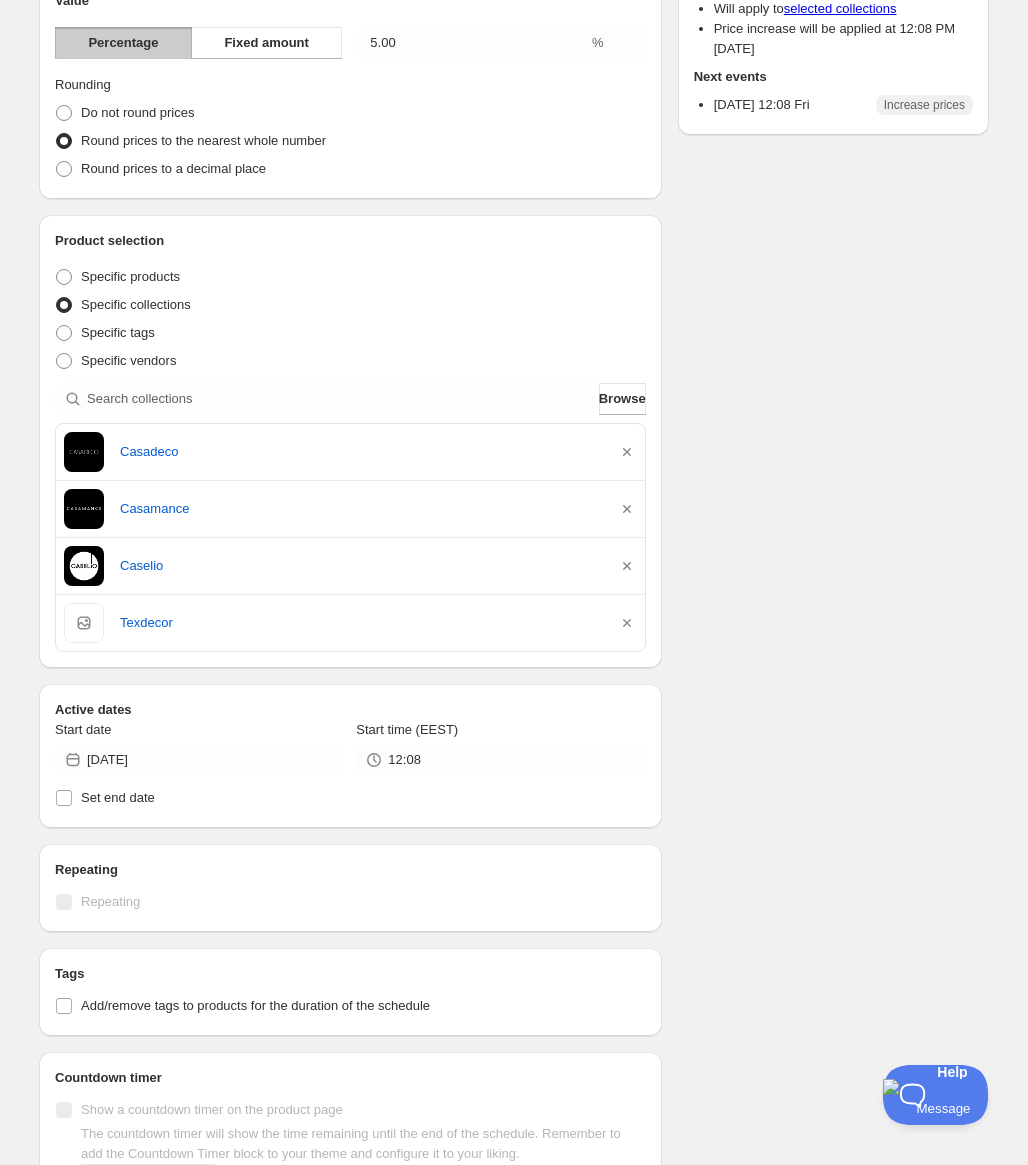 scroll, scrollTop: 442, scrollLeft: 0, axis: vertical 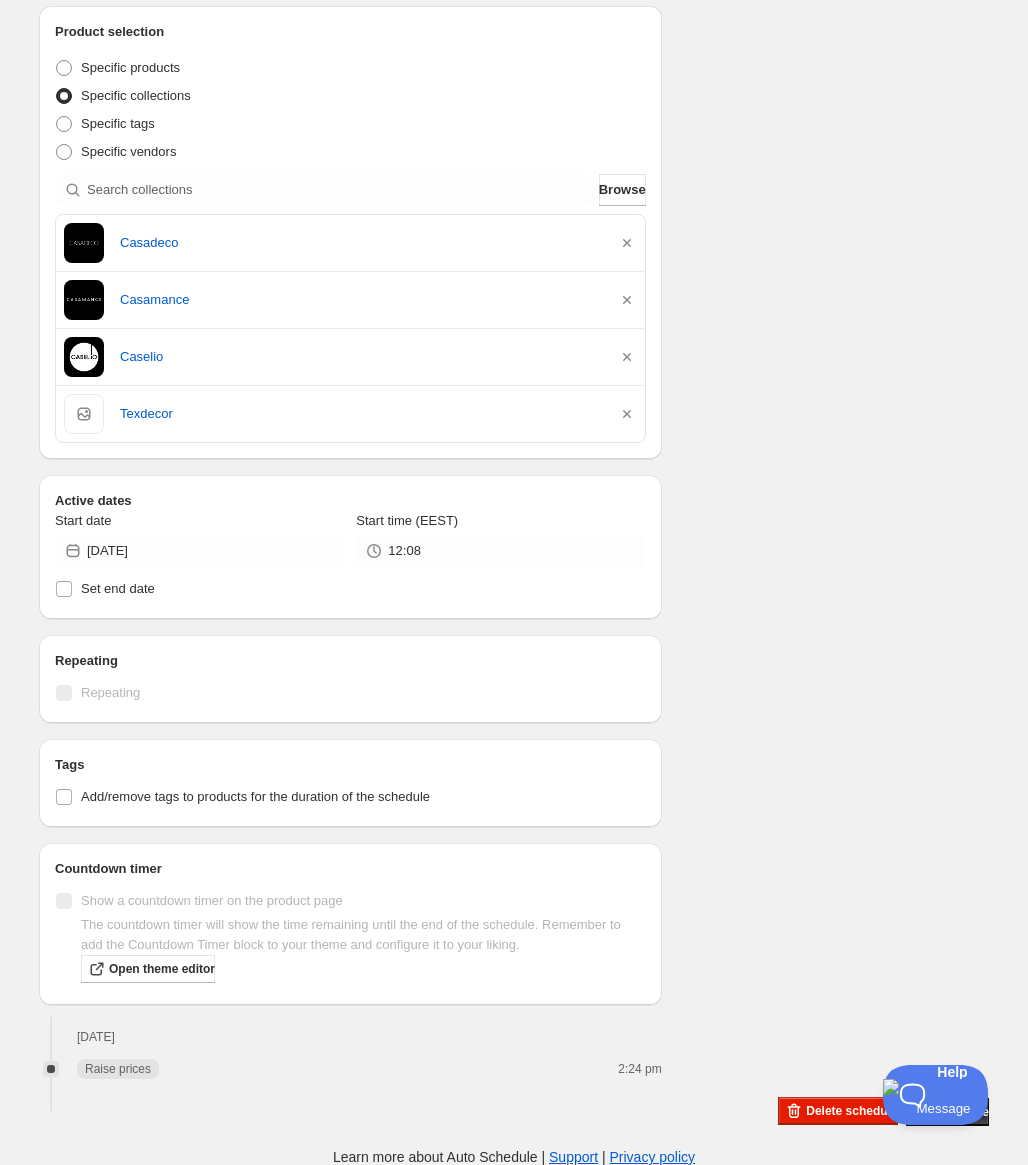 click on "Start time (EEST) 12:08" at bounding box center (500, 539) 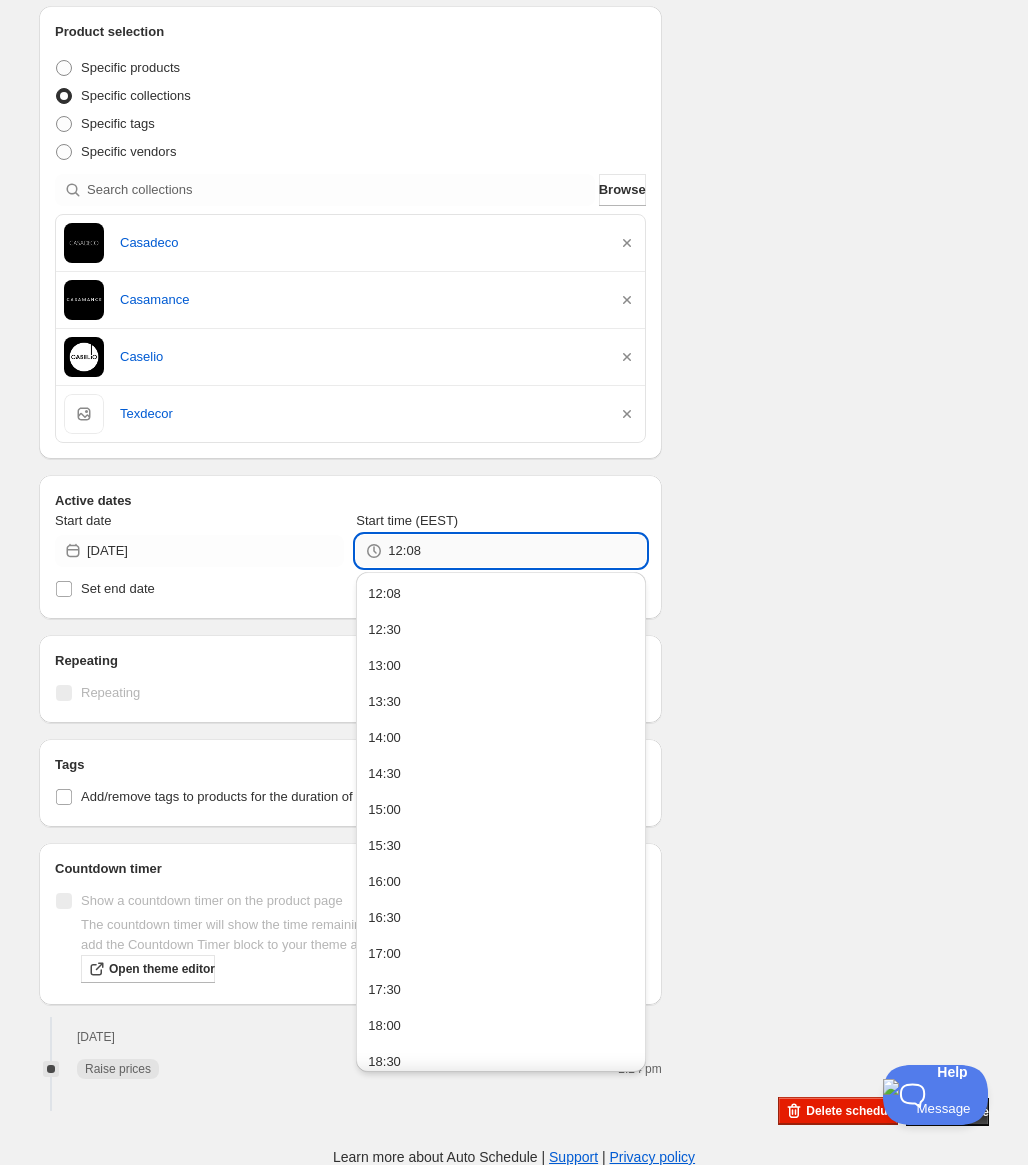 click on "12:08" at bounding box center [516, 551] 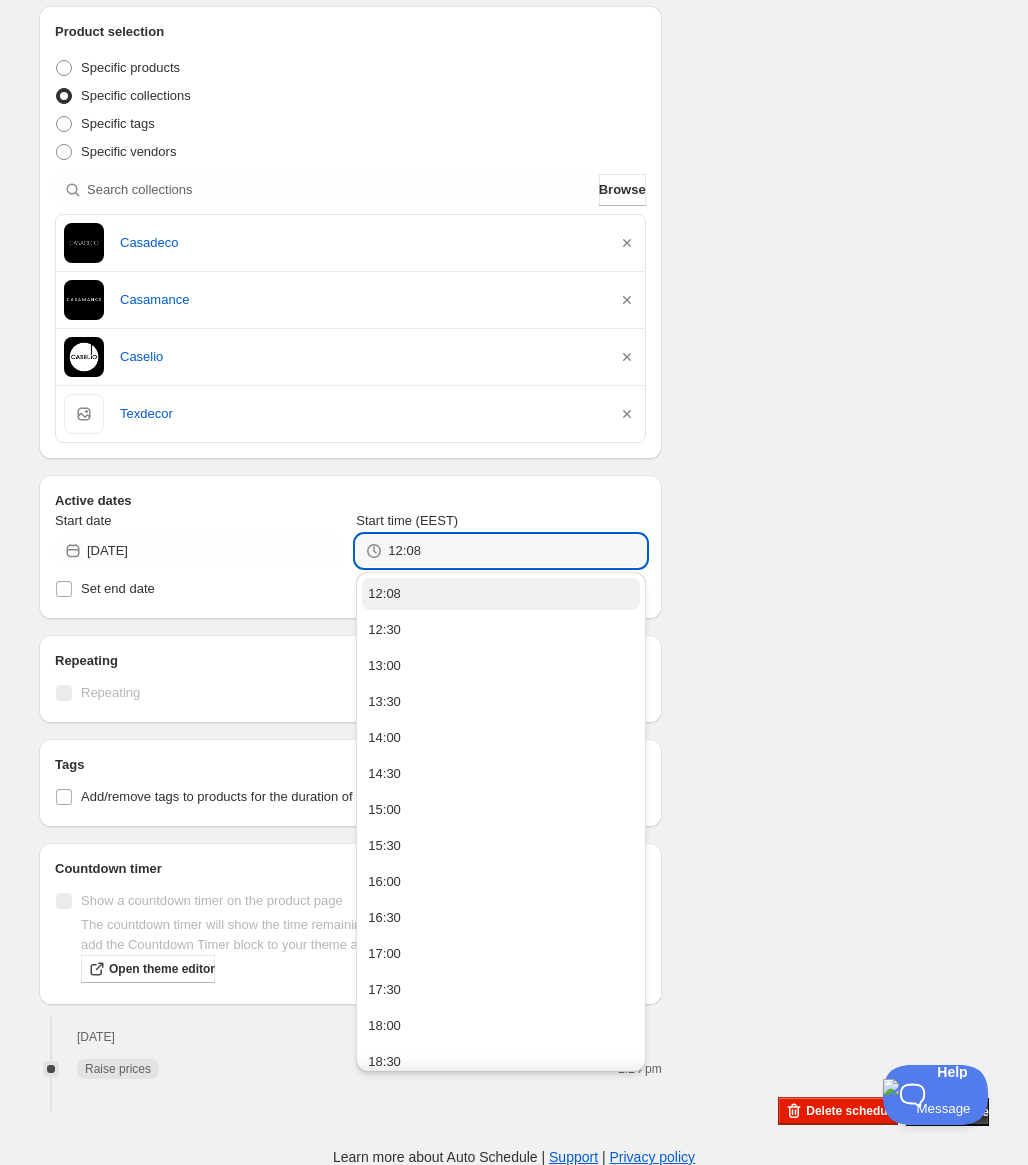 click on "12:08" at bounding box center (500, 594) 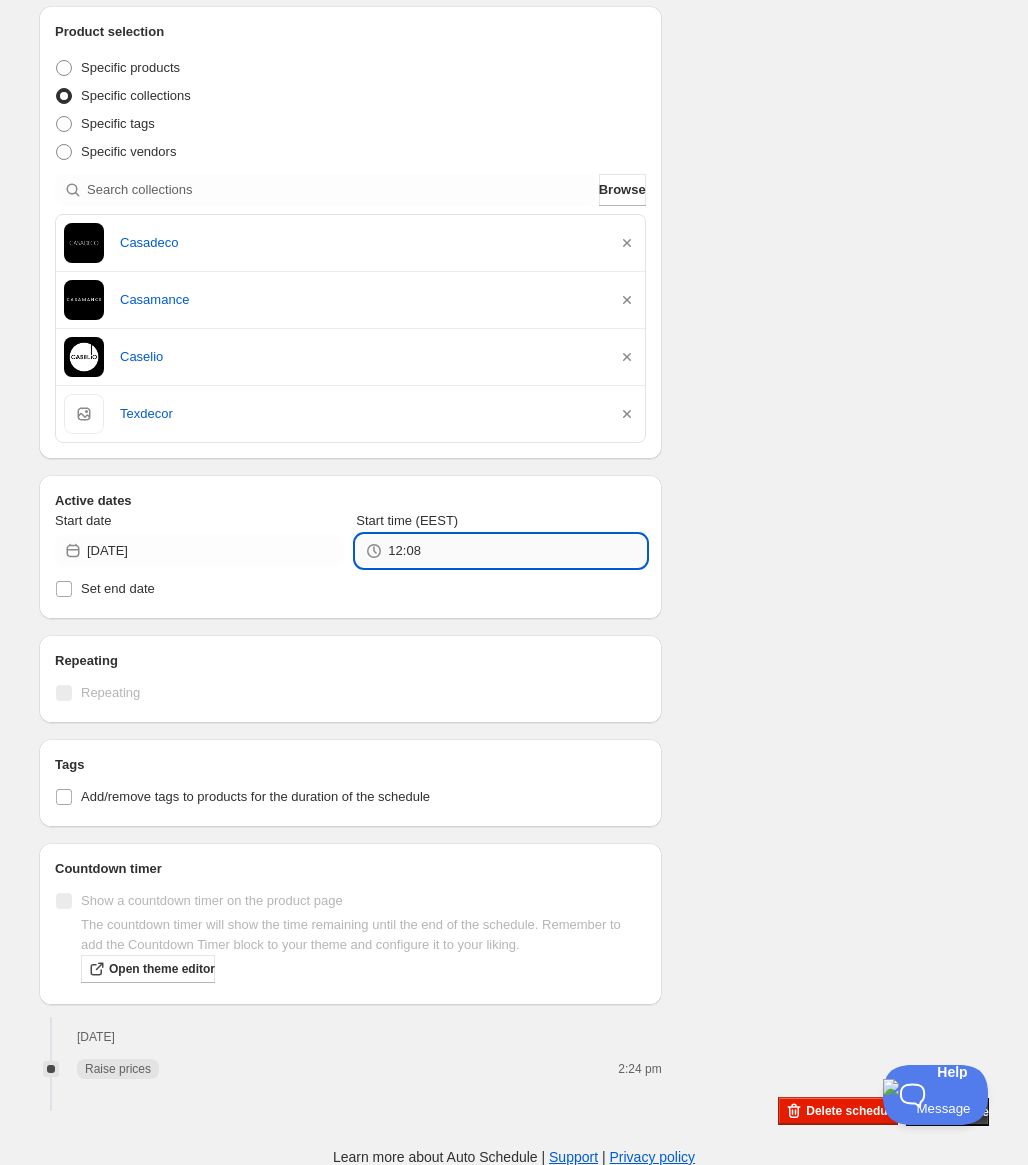 click on "12:08" at bounding box center [516, 551] 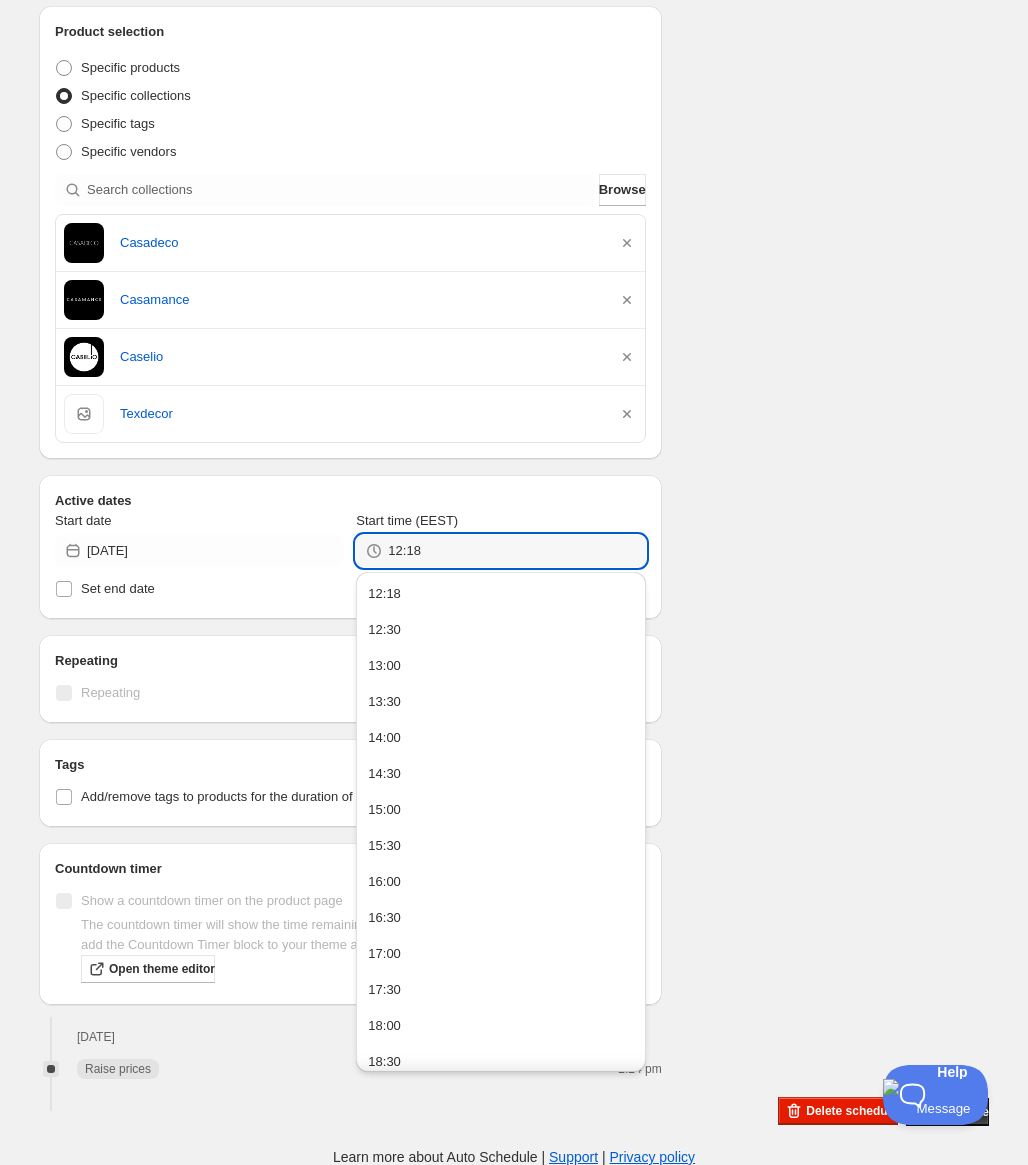 type on "12:18" 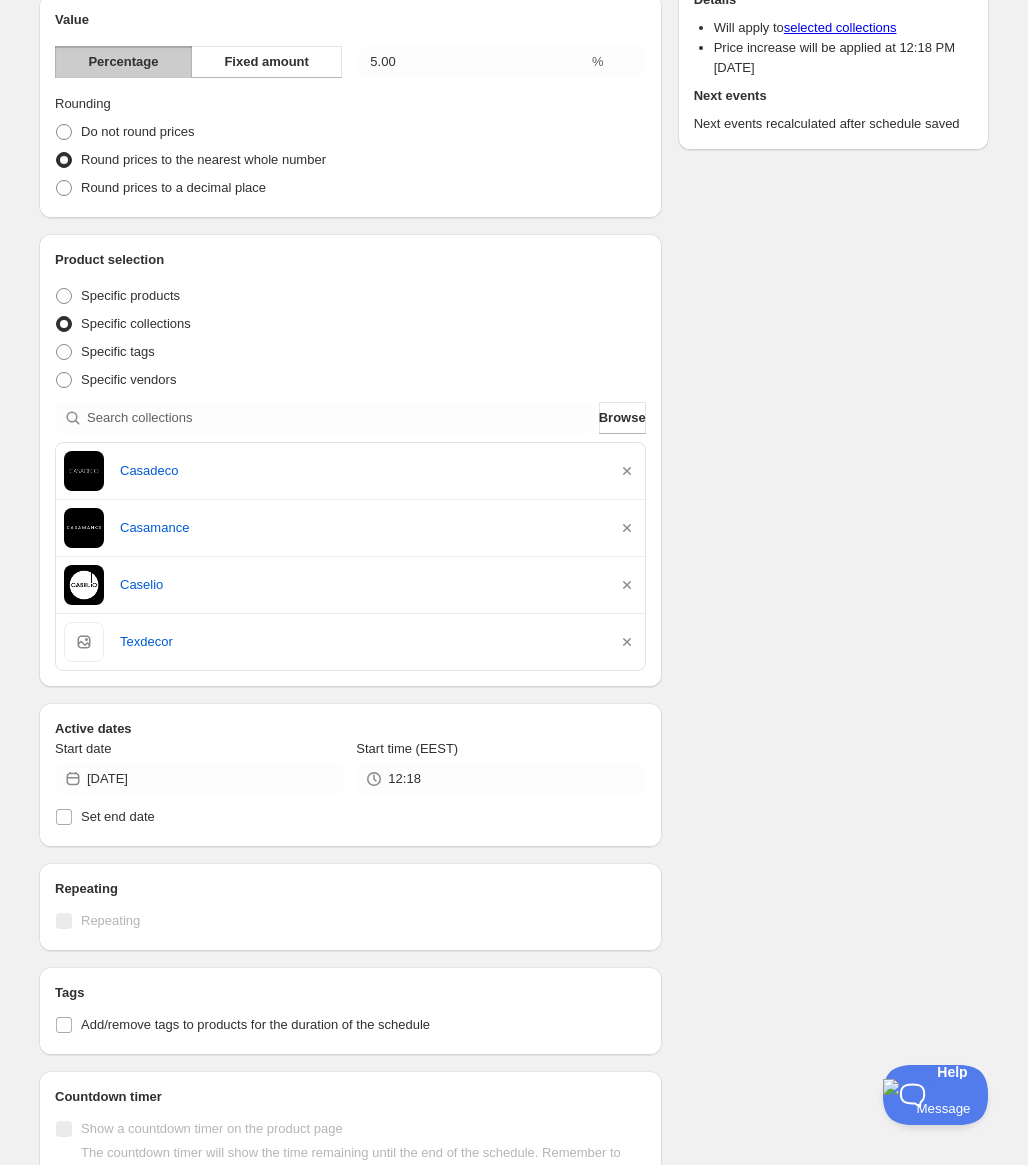 scroll, scrollTop: 0, scrollLeft: 0, axis: both 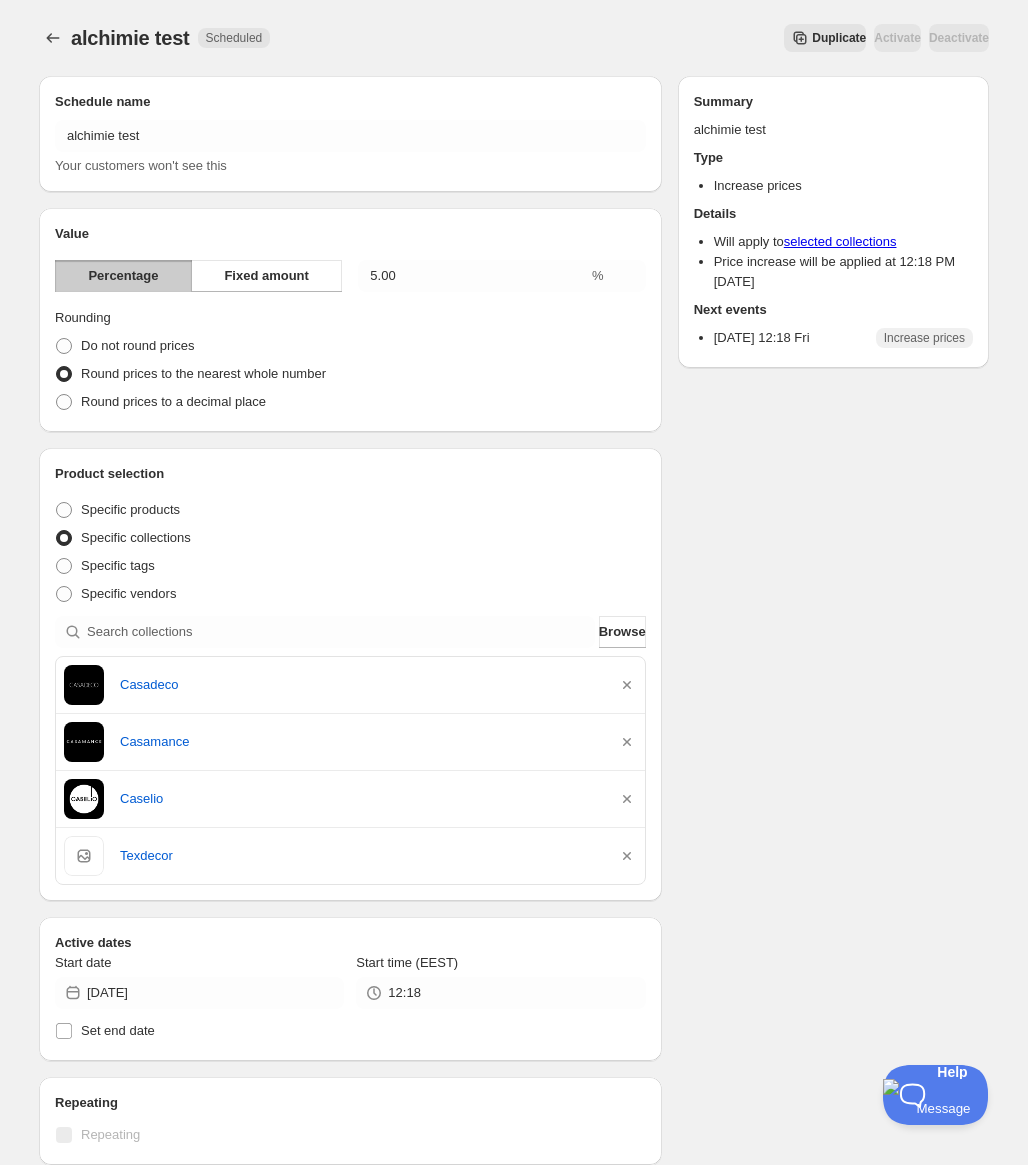 click on "Schedule name alchimie test Your customers won't see this Value Percentage Fixed amount 5.00 % Rounding Do not round prices Round prices to the nearest whole number Round prices to a decimal place Product selection Entity type Specific products Specific collections Specific tags Specific vendors Browse Casadeco Casamance Caselio Texdecor Active dates Start date 2025-07-18 Start time (EEST) 12:18 Set end date Repeating Repeating Ok Cancel Every 1 Date range Days Weeks Months Years Days Ends Never On specific date After a number of occurances Tags Add/remove tags to products for the duration of the schedule Countdown timer Show a countdown timer on the product page The countdown timer will show the time remaining until the end of the schedule. Remember to add the Countdown Timer block to your theme and configure it to your liking. Open theme editor   17 July 2025   Raise prices 2:24 pm Summary alchimie test Type Increase prices Details Will apply to  selected collections Next events 2025/07/18 12:18 Fri" at bounding box center (506, 814) 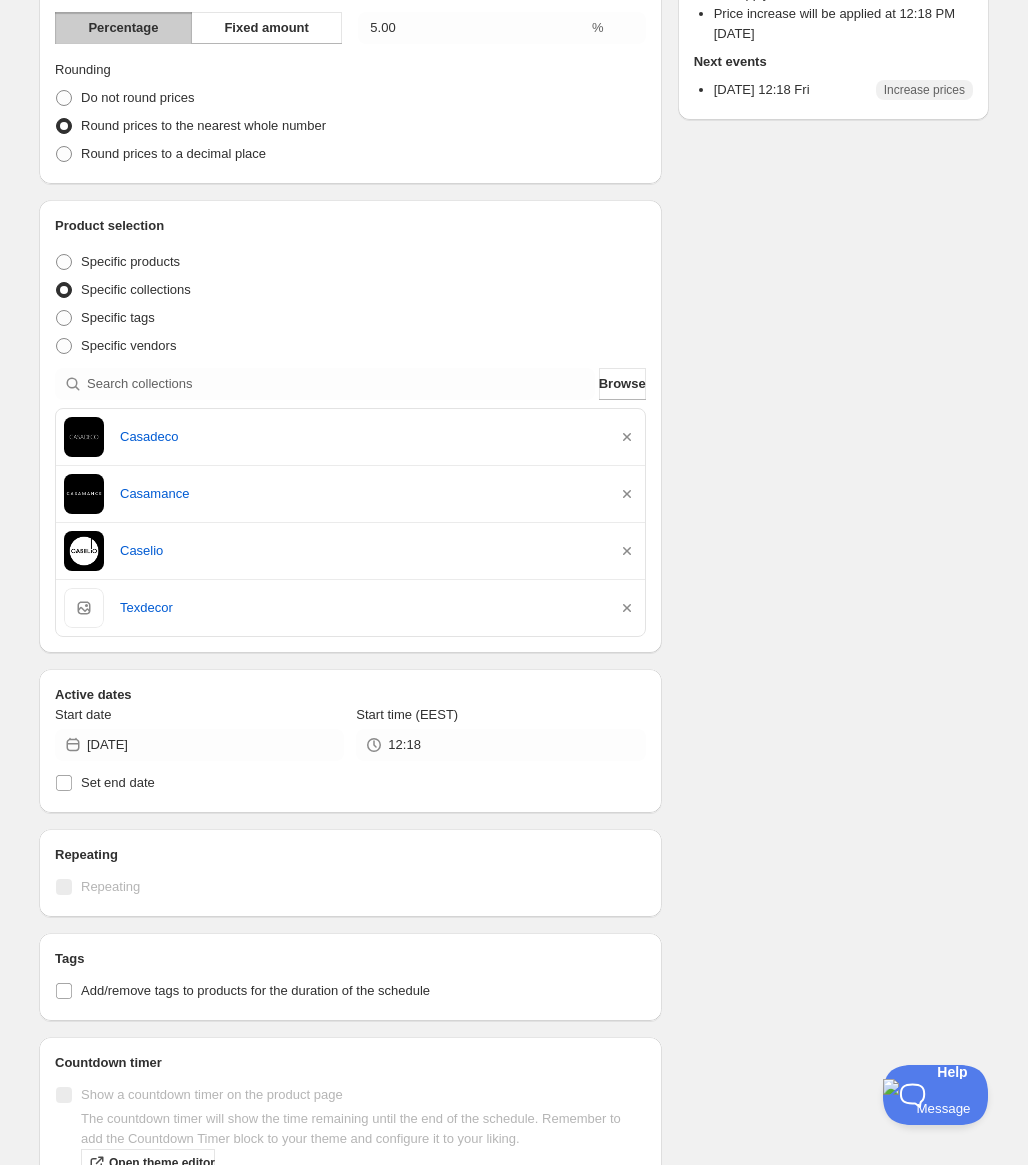 scroll, scrollTop: 0, scrollLeft: 0, axis: both 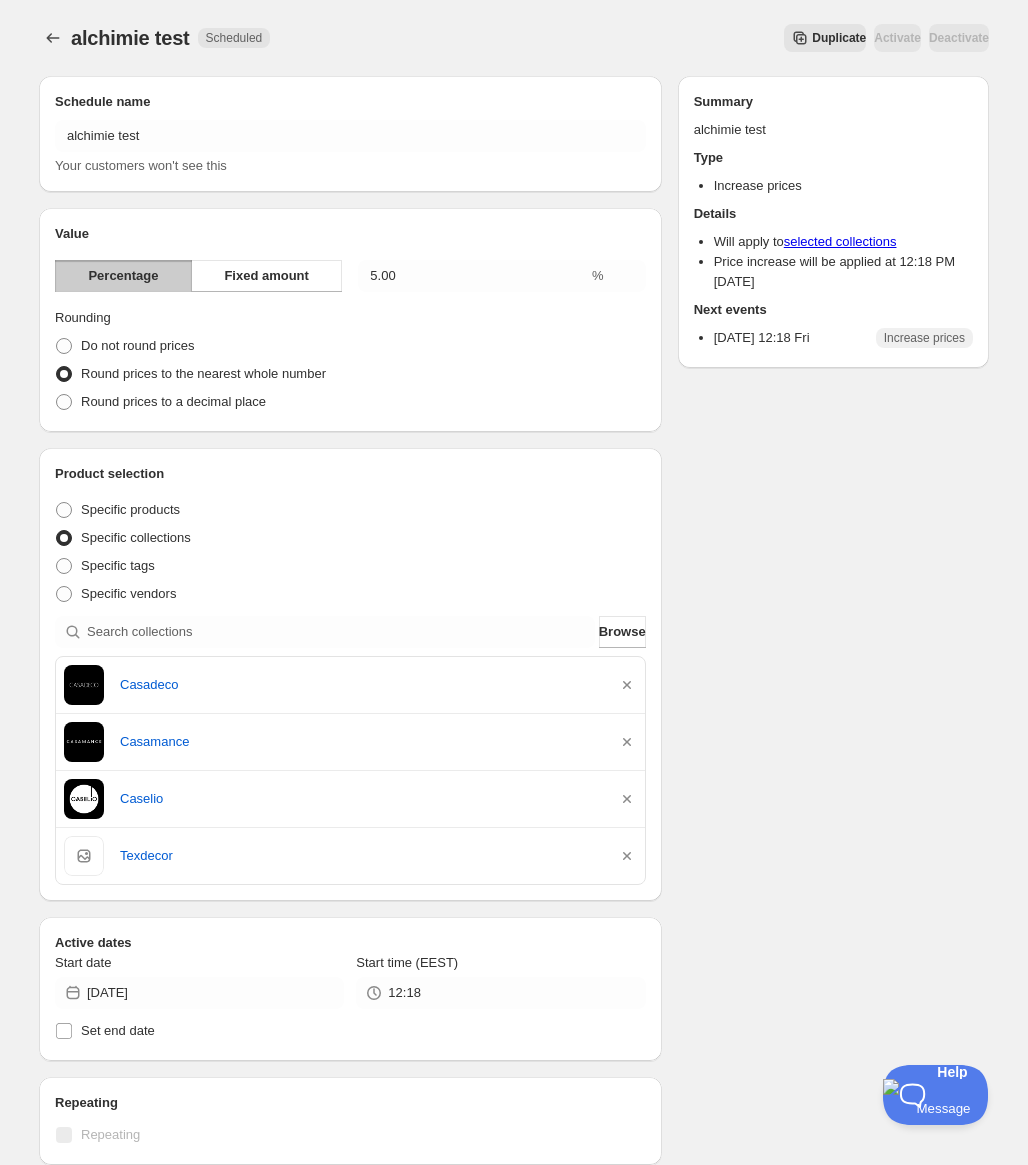 drag, startPoint x: 840, startPoint y: 461, endPoint x: 1067, endPoint y: 336, distance: 259.1409 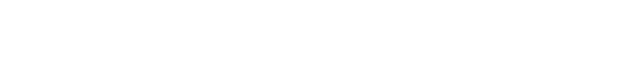 scroll, scrollTop: 0, scrollLeft: 0, axis: both 